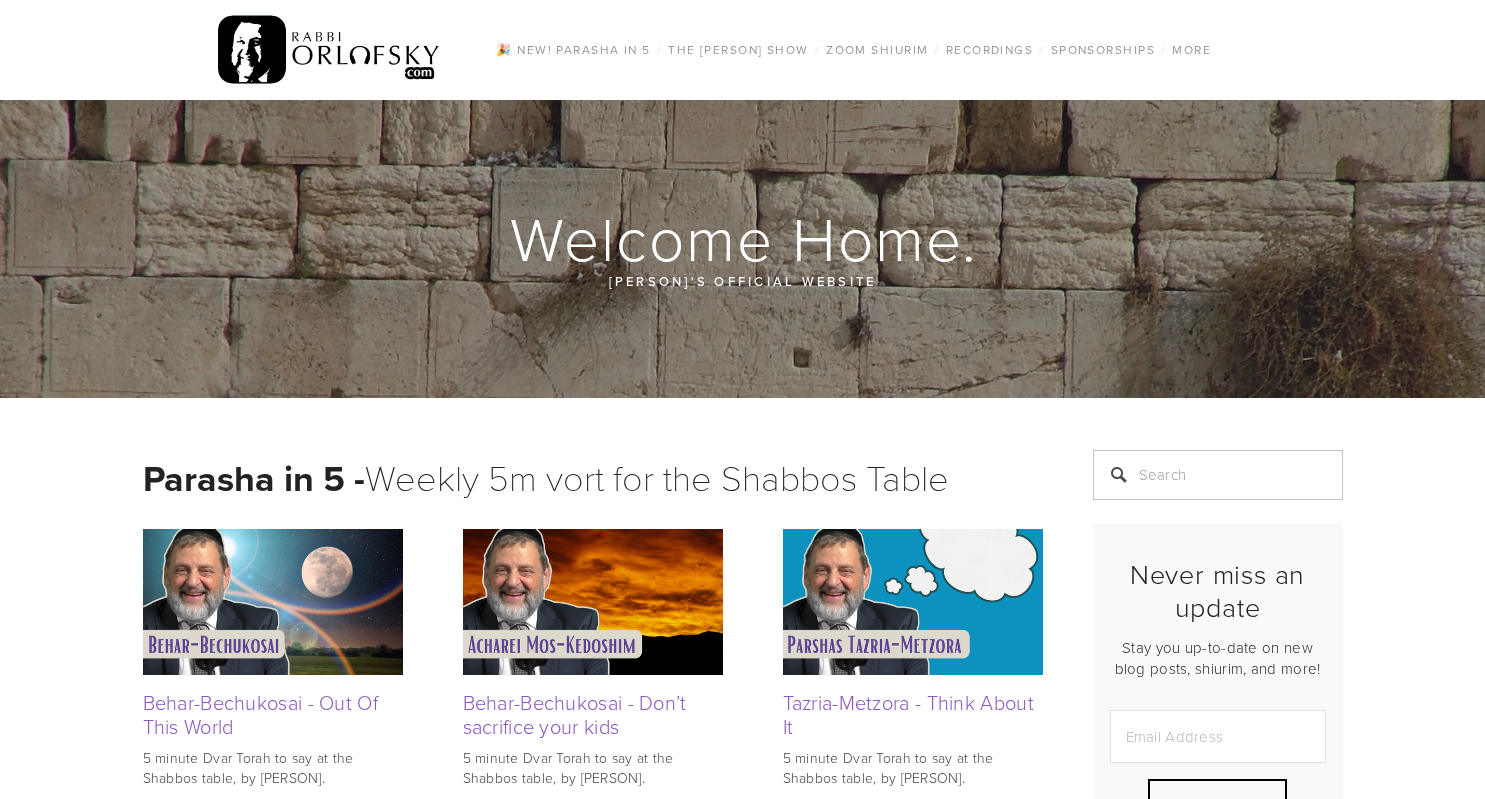 scroll, scrollTop: 0, scrollLeft: 0, axis: both 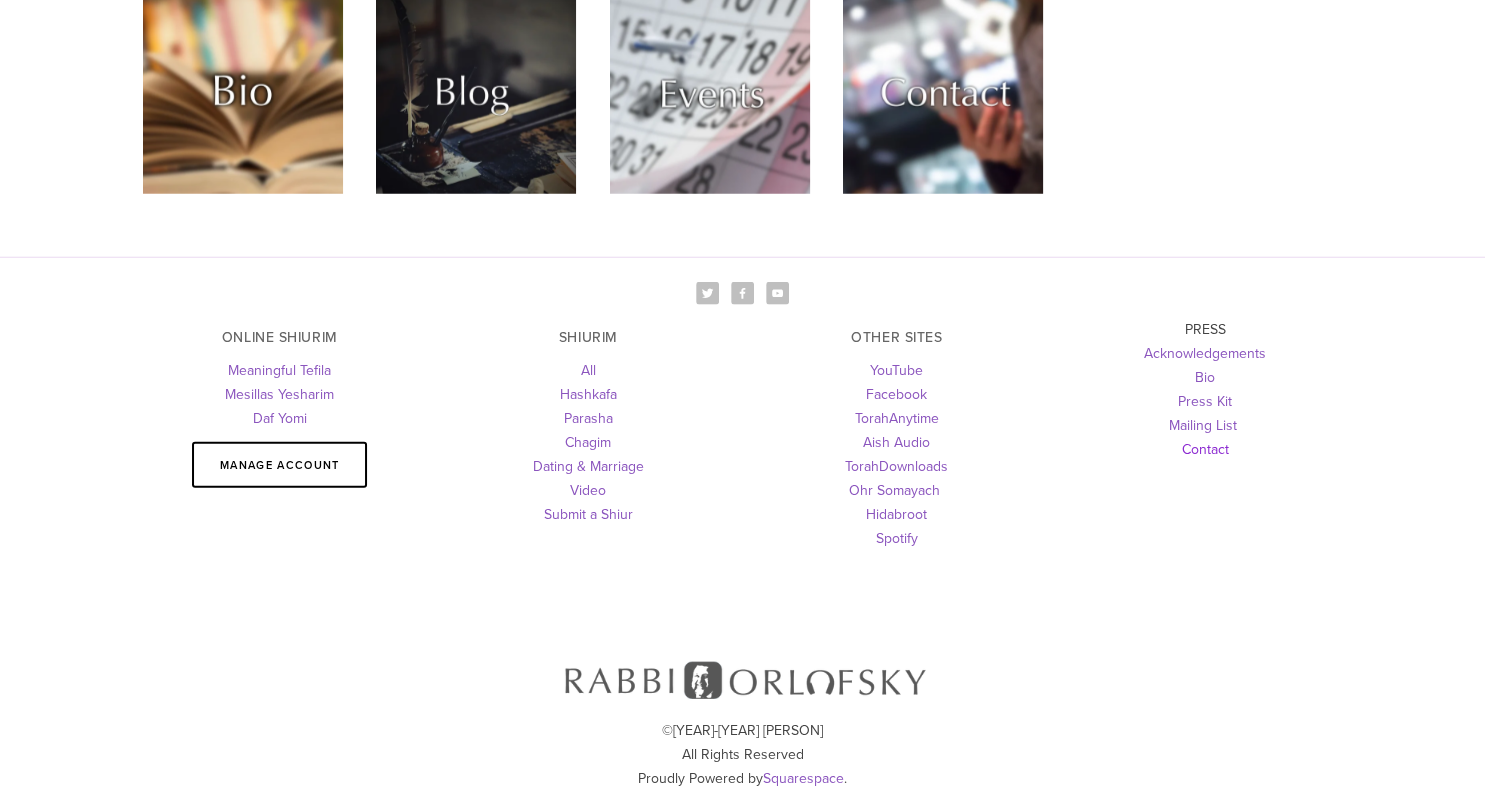 click on "Contact" at bounding box center [1205, 449] 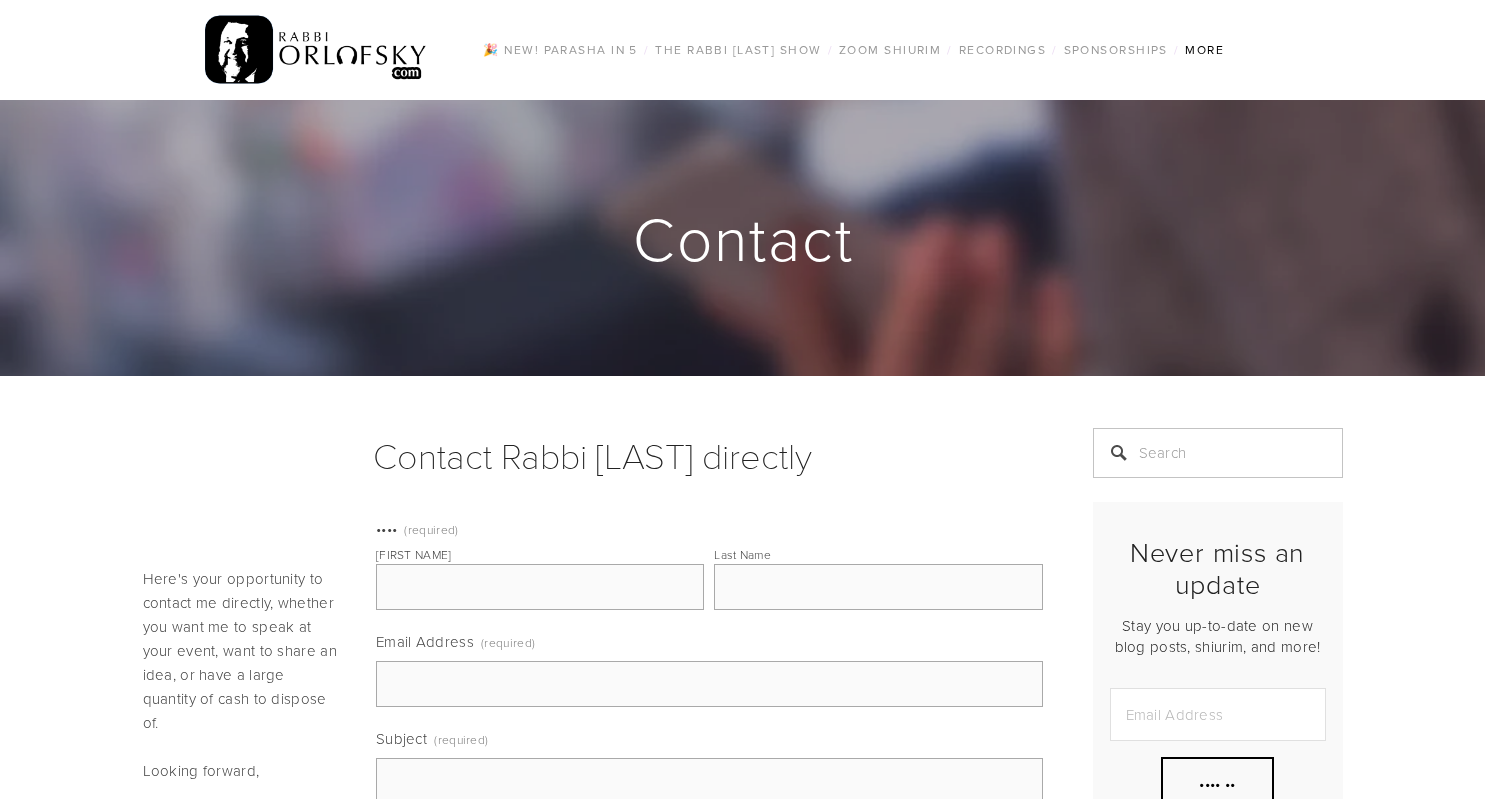 scroll, scrollTop: 0, scrollLeft: 0, axis: both 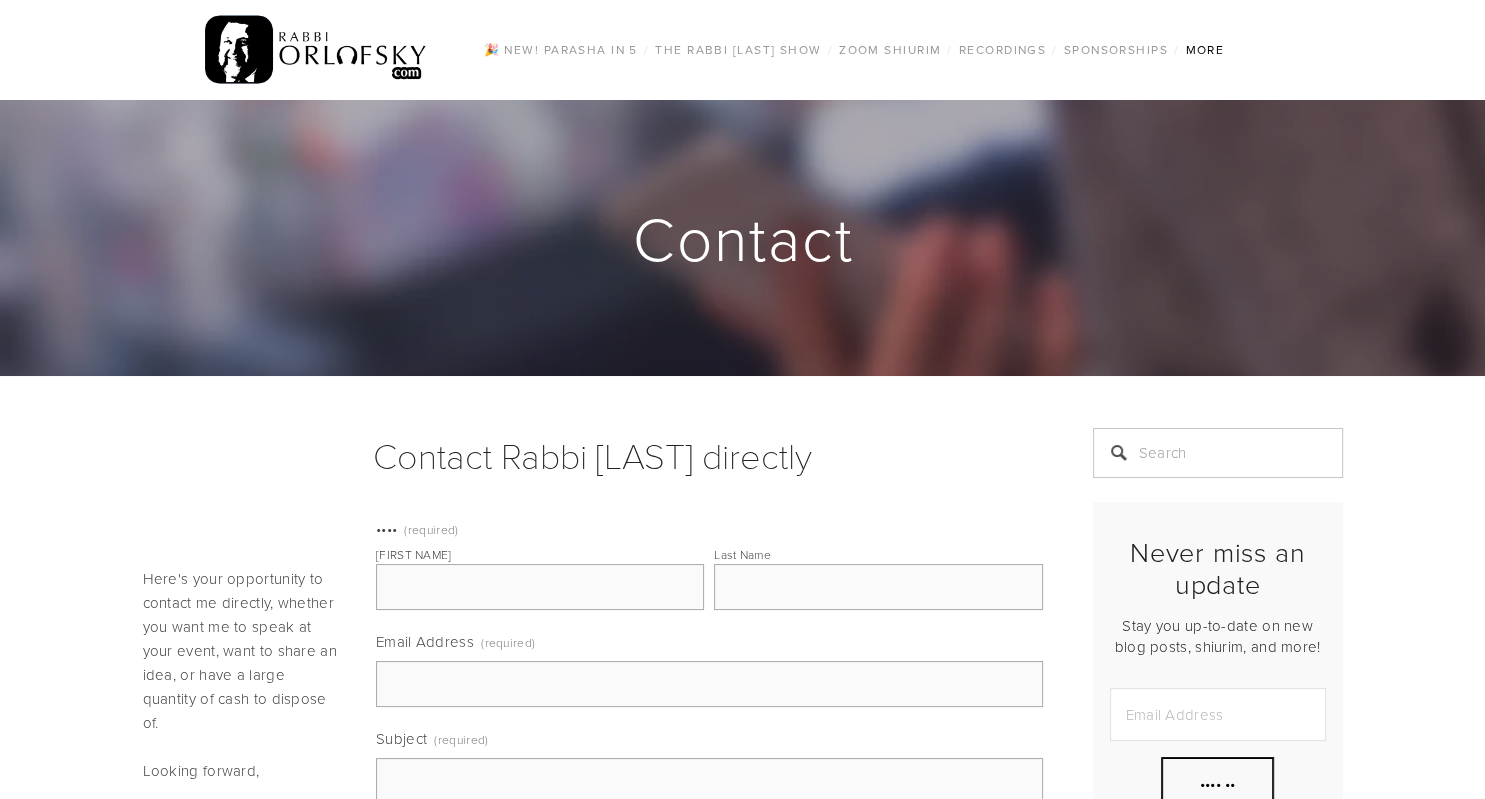 click on "[FIRST NAME]" at bounding box center (540, 587) 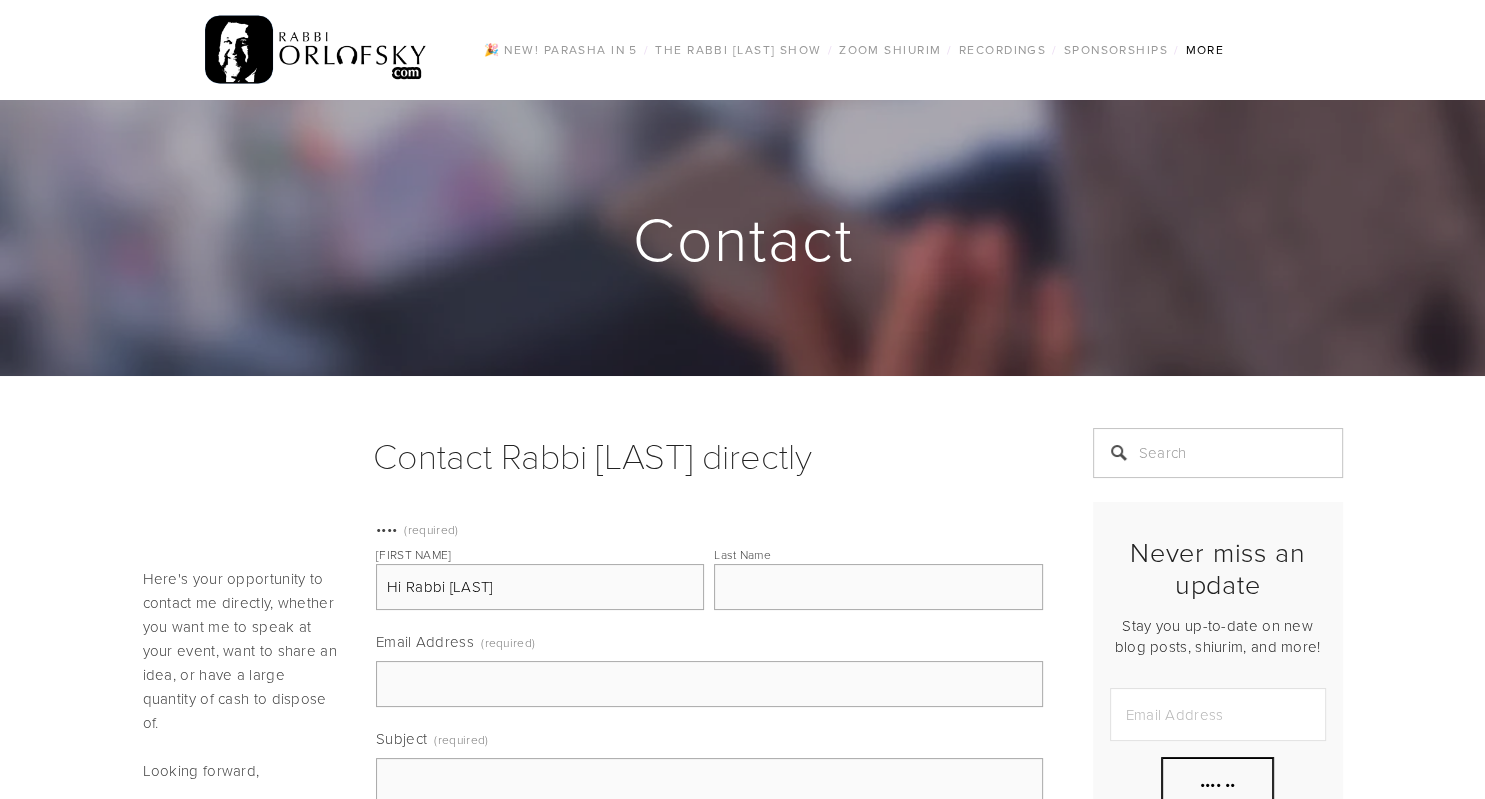click on "Hi Rabbi [LAST]" at bounding box center (540, 587) 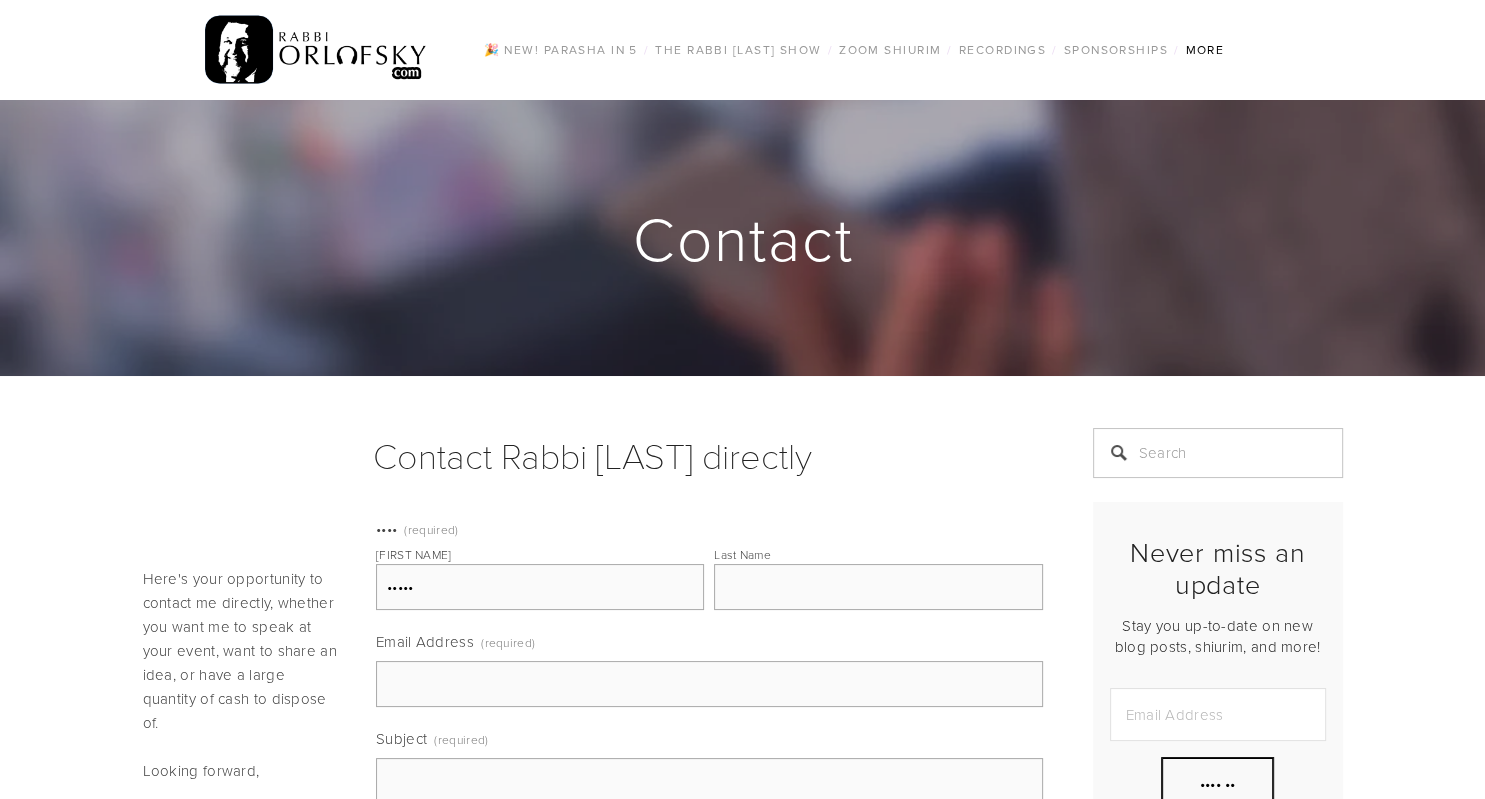 type on "•••••" 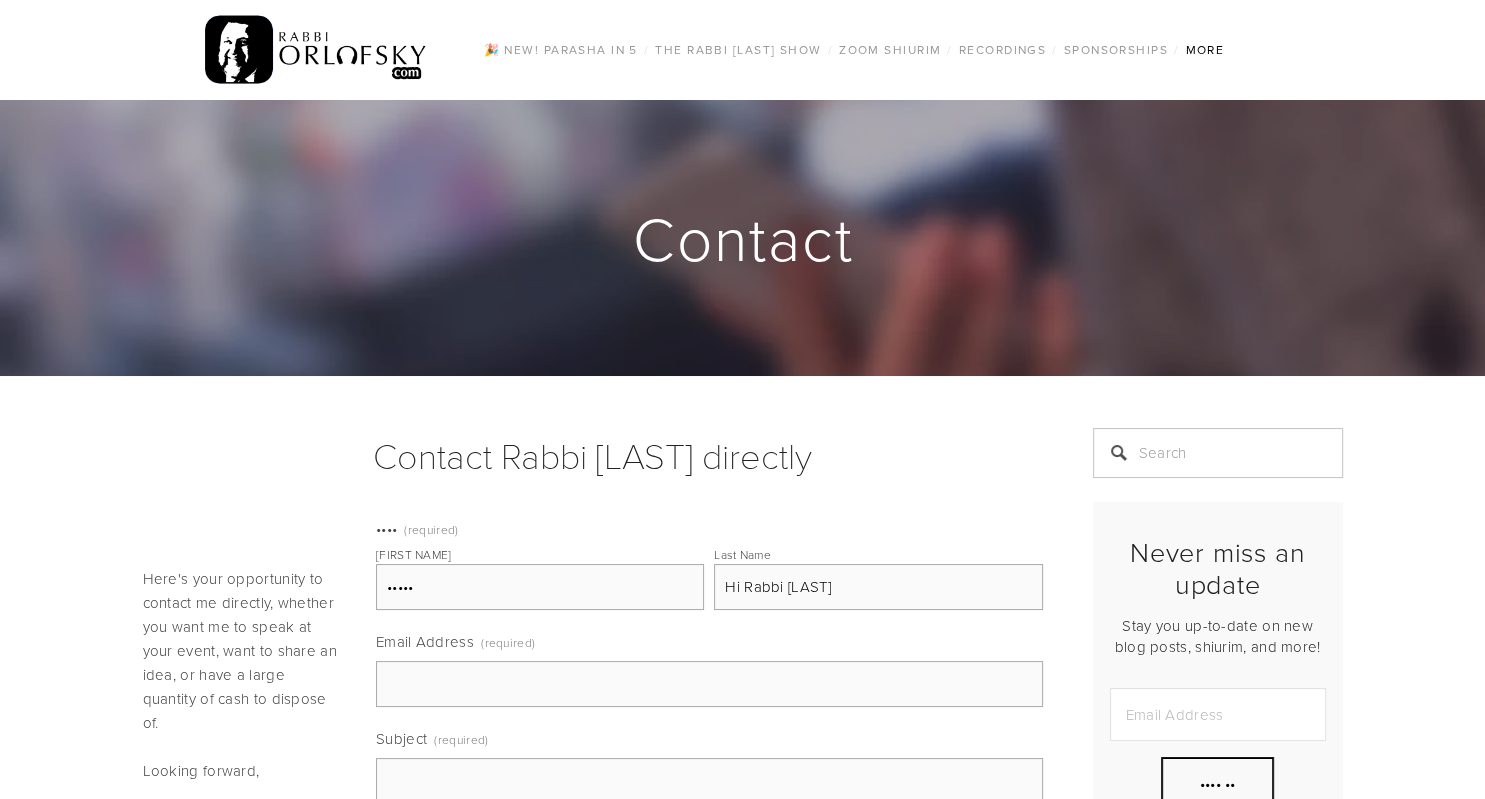 type on "Hi Rabbi [LAST]" 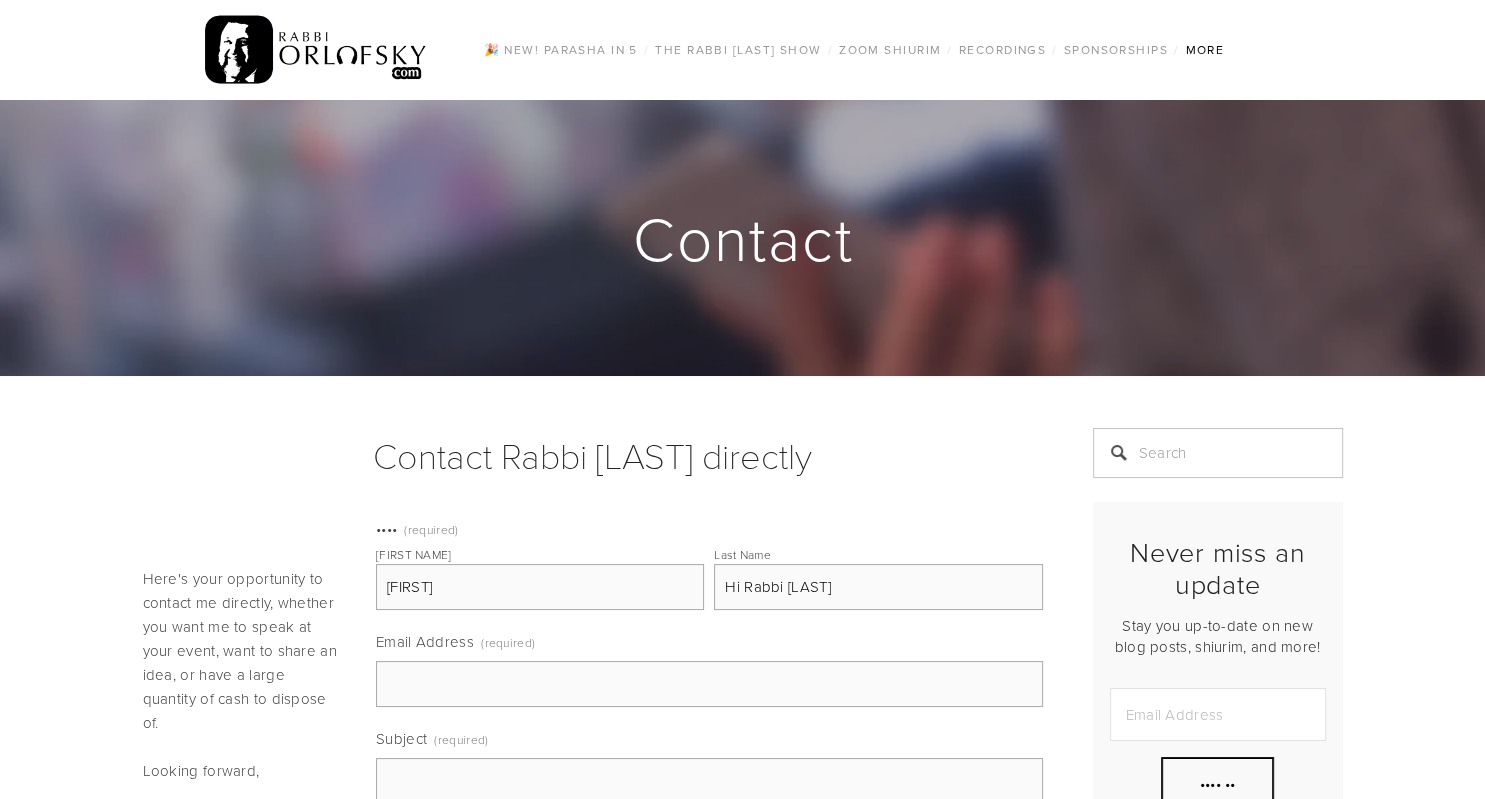 type on "Gerecht" 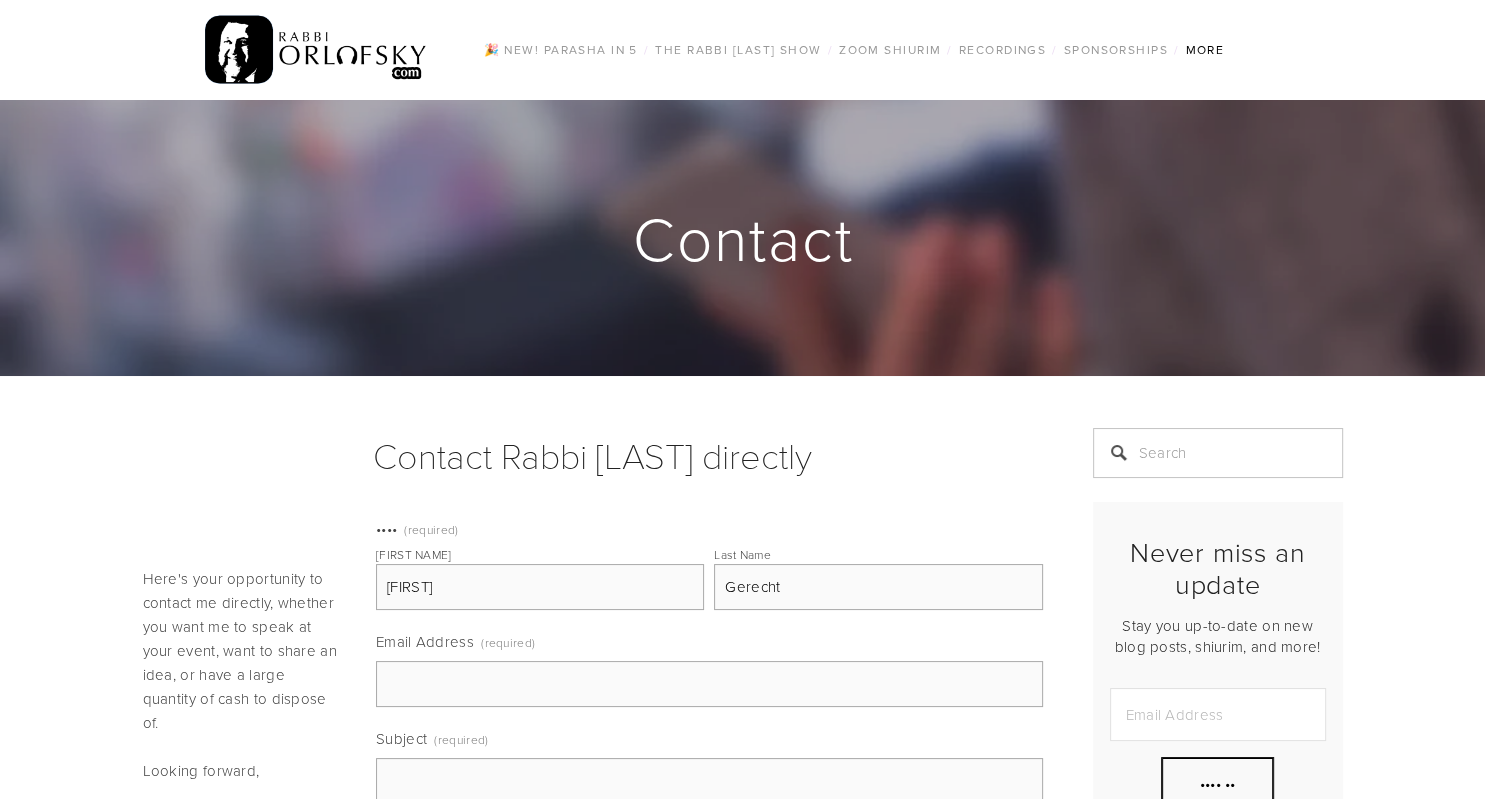 type on "[EMAIL]" 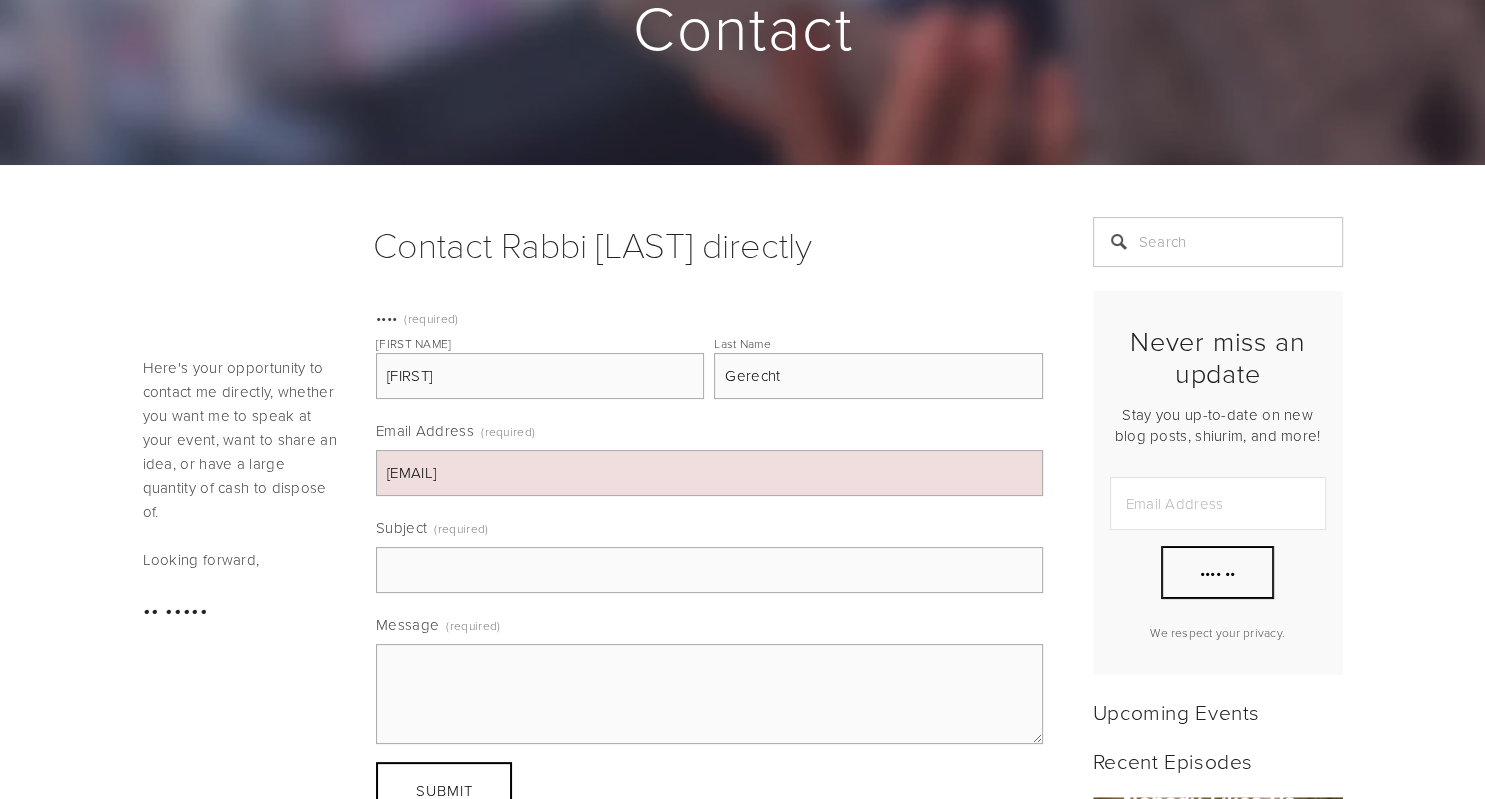 scroll, scrollTop: 264, scrollLeft: 0, axis: vertical 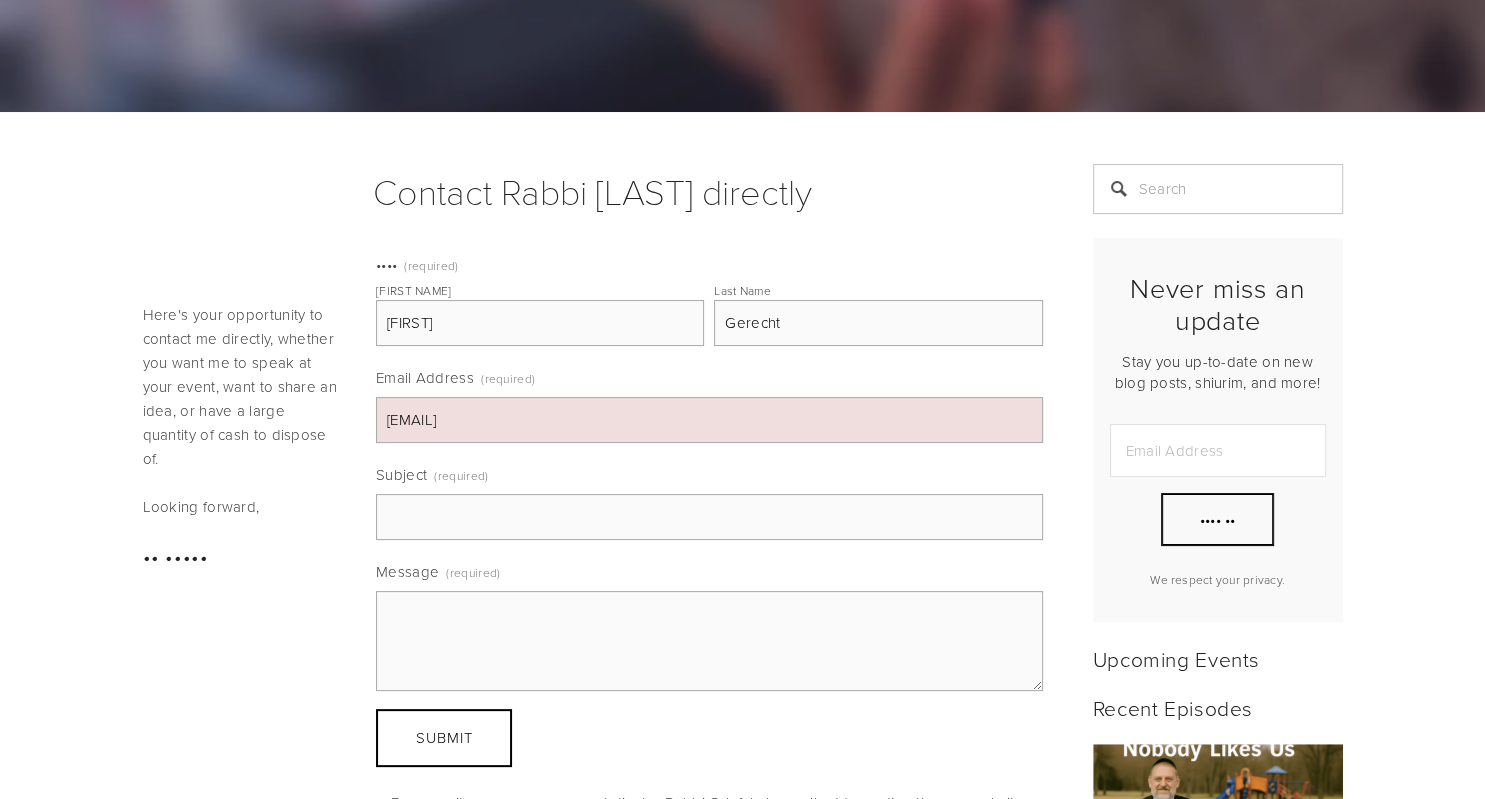 click on "Subject (required)" at bounding box center [709, 517] 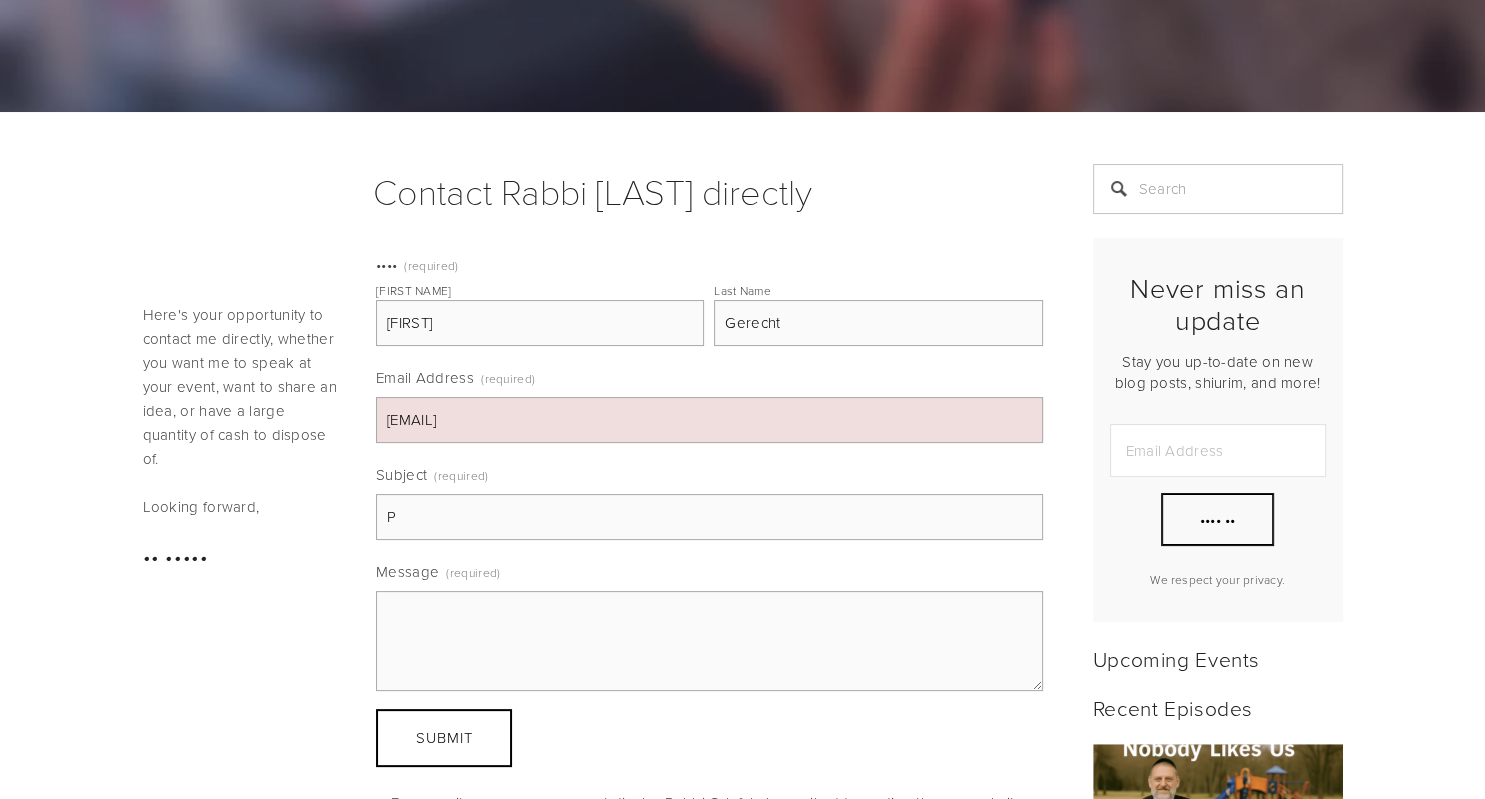 click on "P" at bounding box center [709, 517] 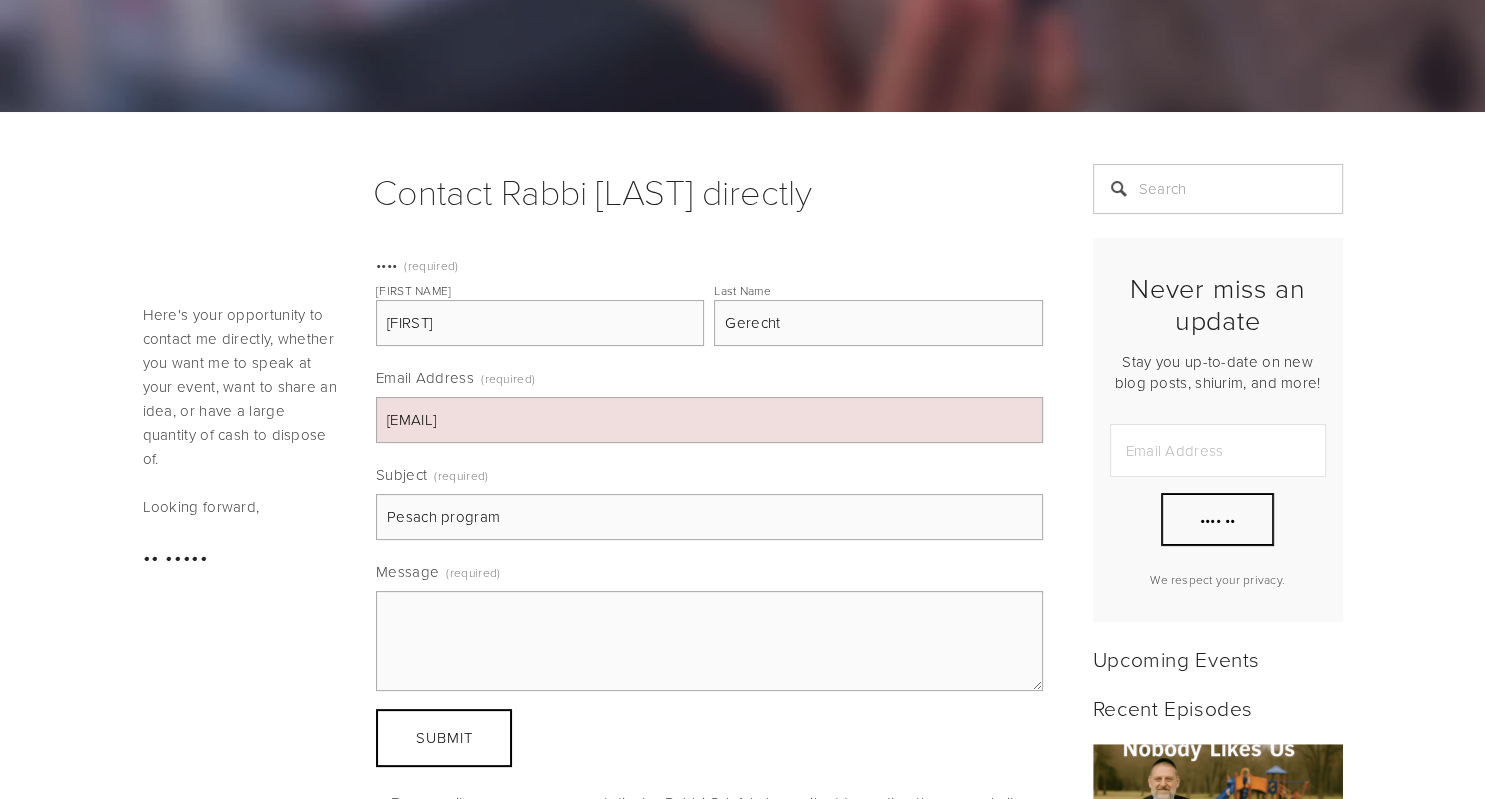 type on "Pesach program" 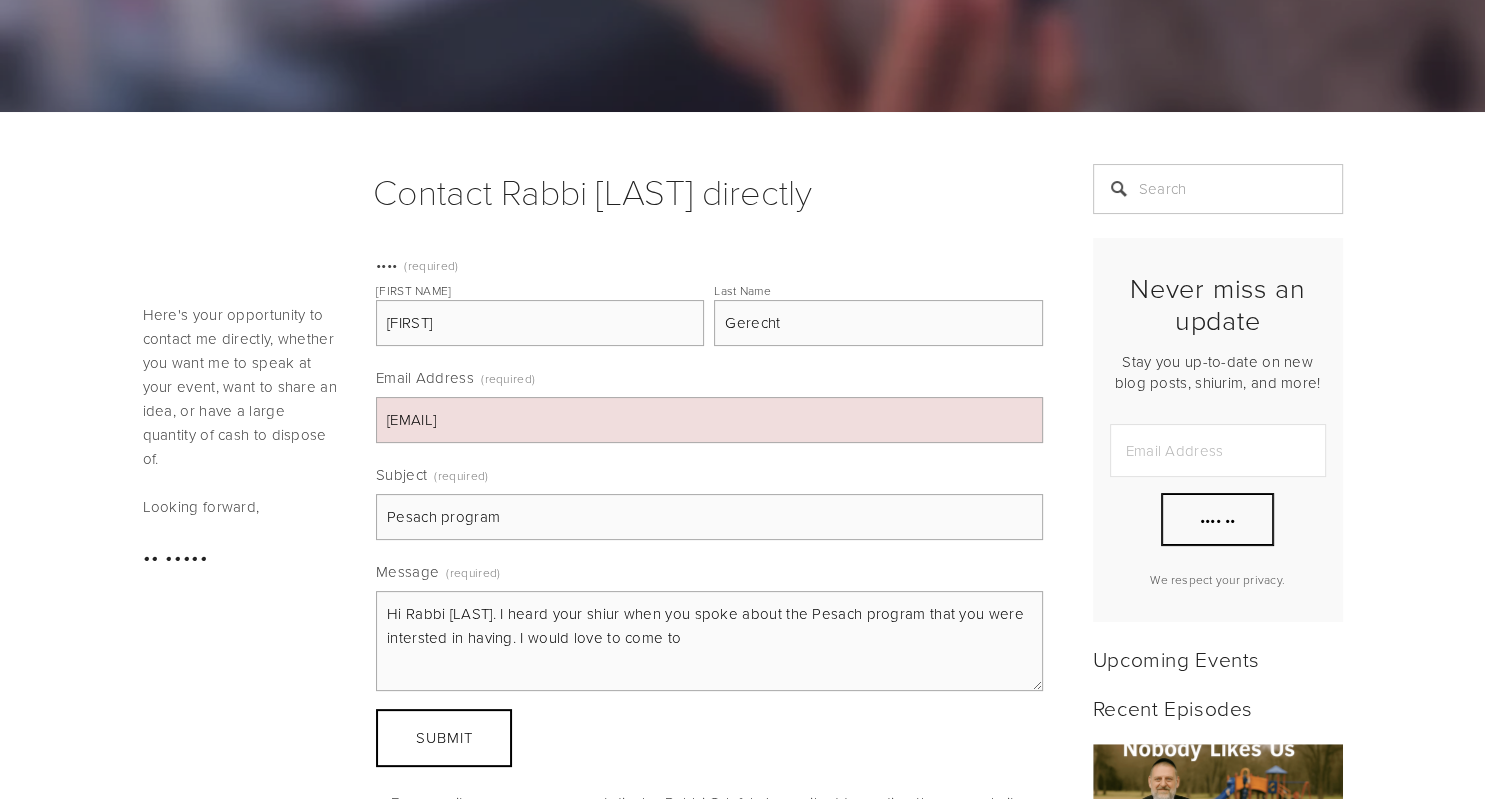 click on "Hi Rabbi [LAST]. I heard your shiur when you spoke about the Pesach program that you were intersted in having. I would love to come to" at bounding box center (709, 641) 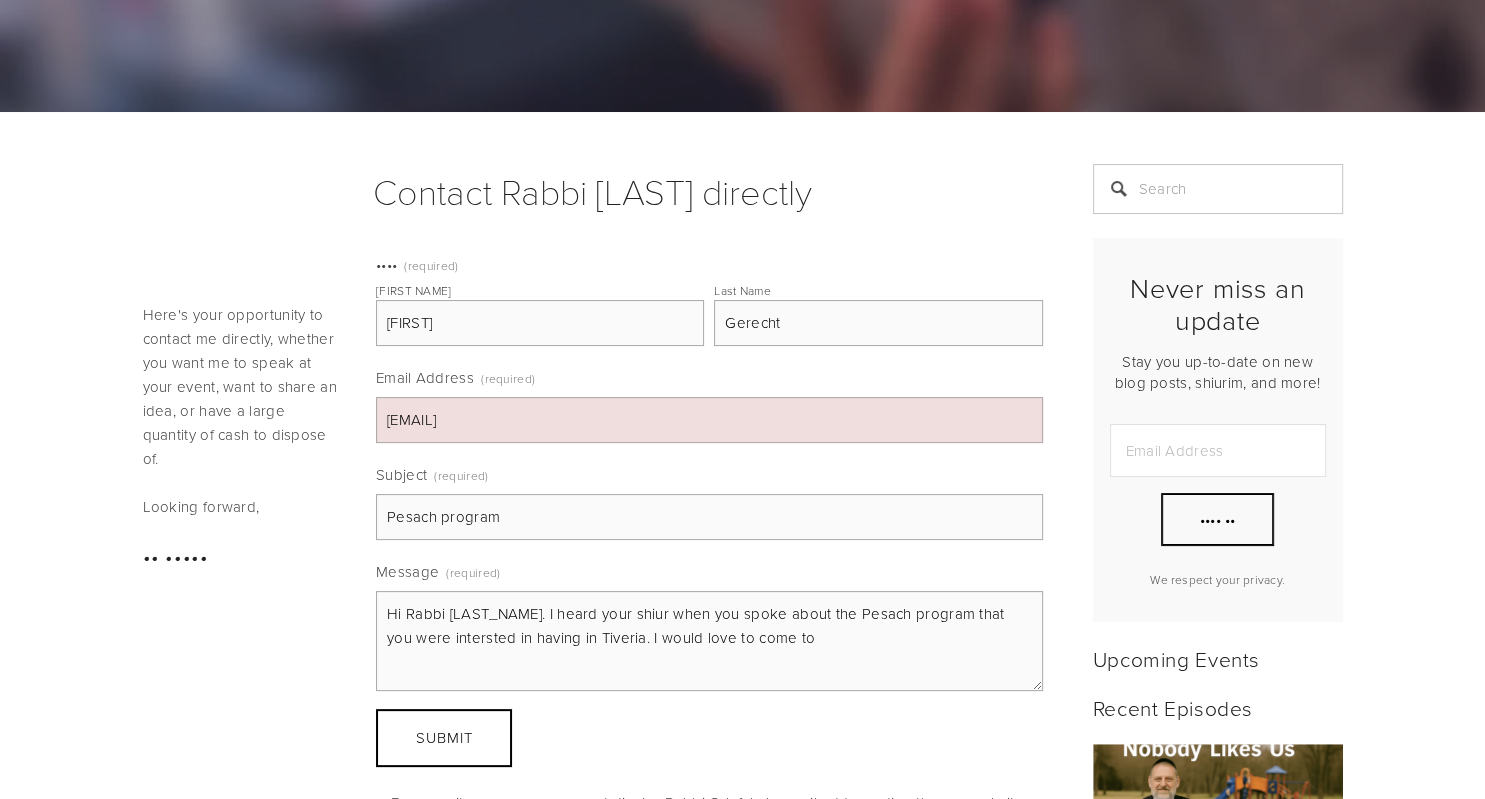 click on "Hi Rabbi [LAST_NAME]. I heard your shiur when you spoke about the Pesach program that you were intersted in having in Tiveria. I would love to come to" at bounding box center (709, 641) 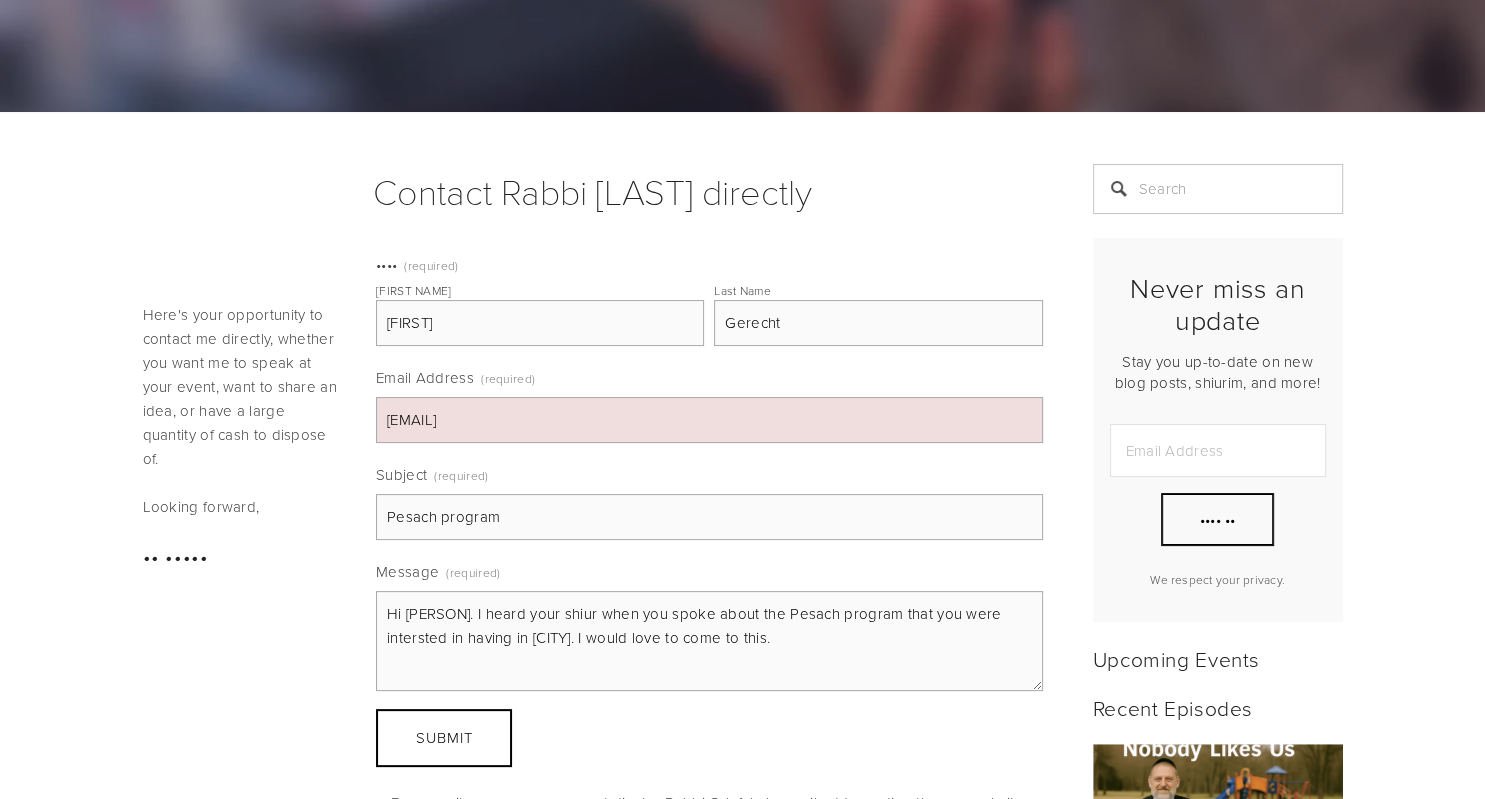 click on "Hi [PERSON]. I heard your shiur when you spoke about the Pesach program that you were intersted in having in [CITY]. I would love to come to this." at bounding box center (709, 641) 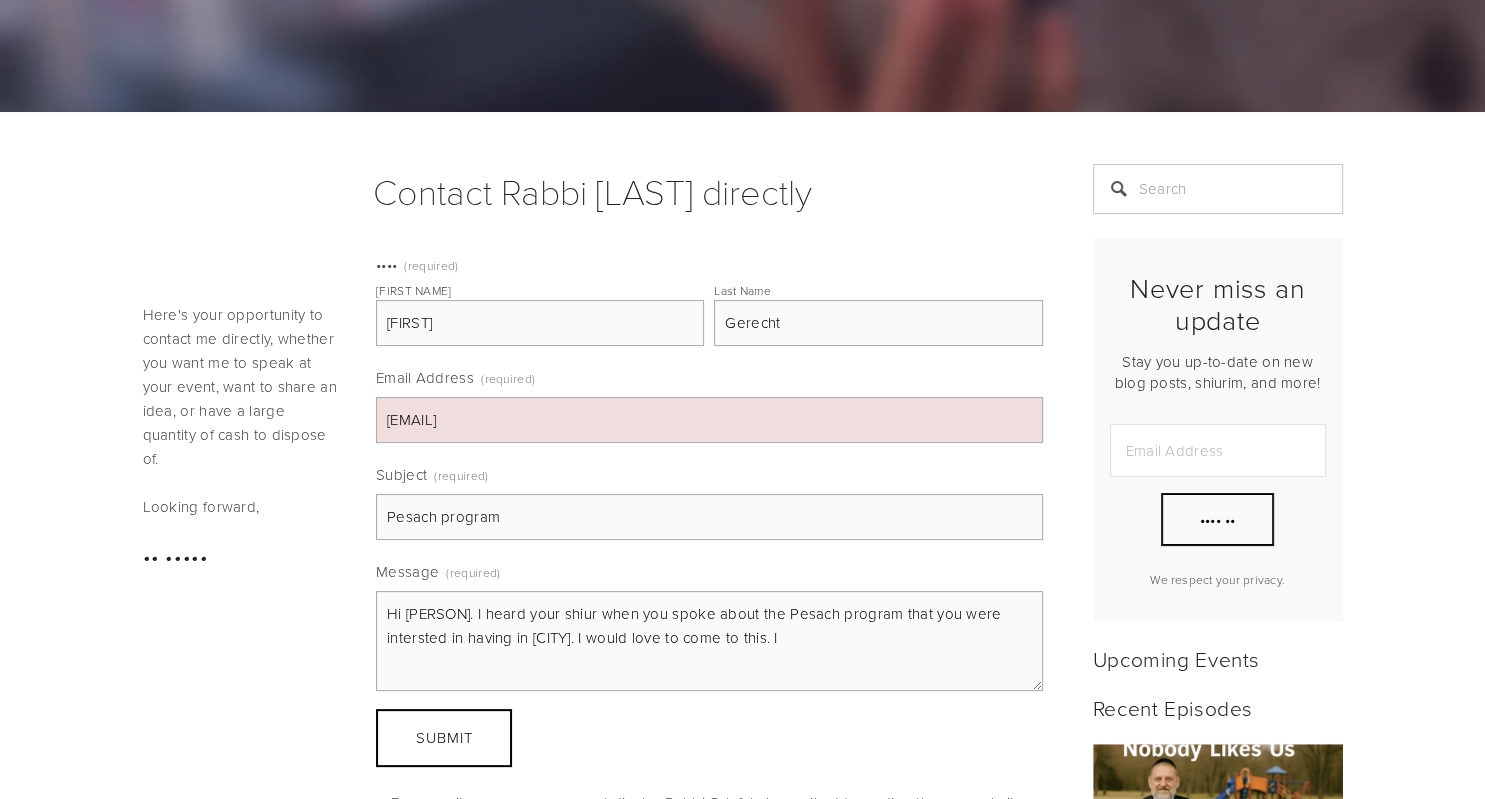 click on "Hi [PERSON]. I heard your shiur when you spoke about the Pesach program that you were intersted in having in [CITY]. I would love to come to this. I" at bounding box center (709, 641) 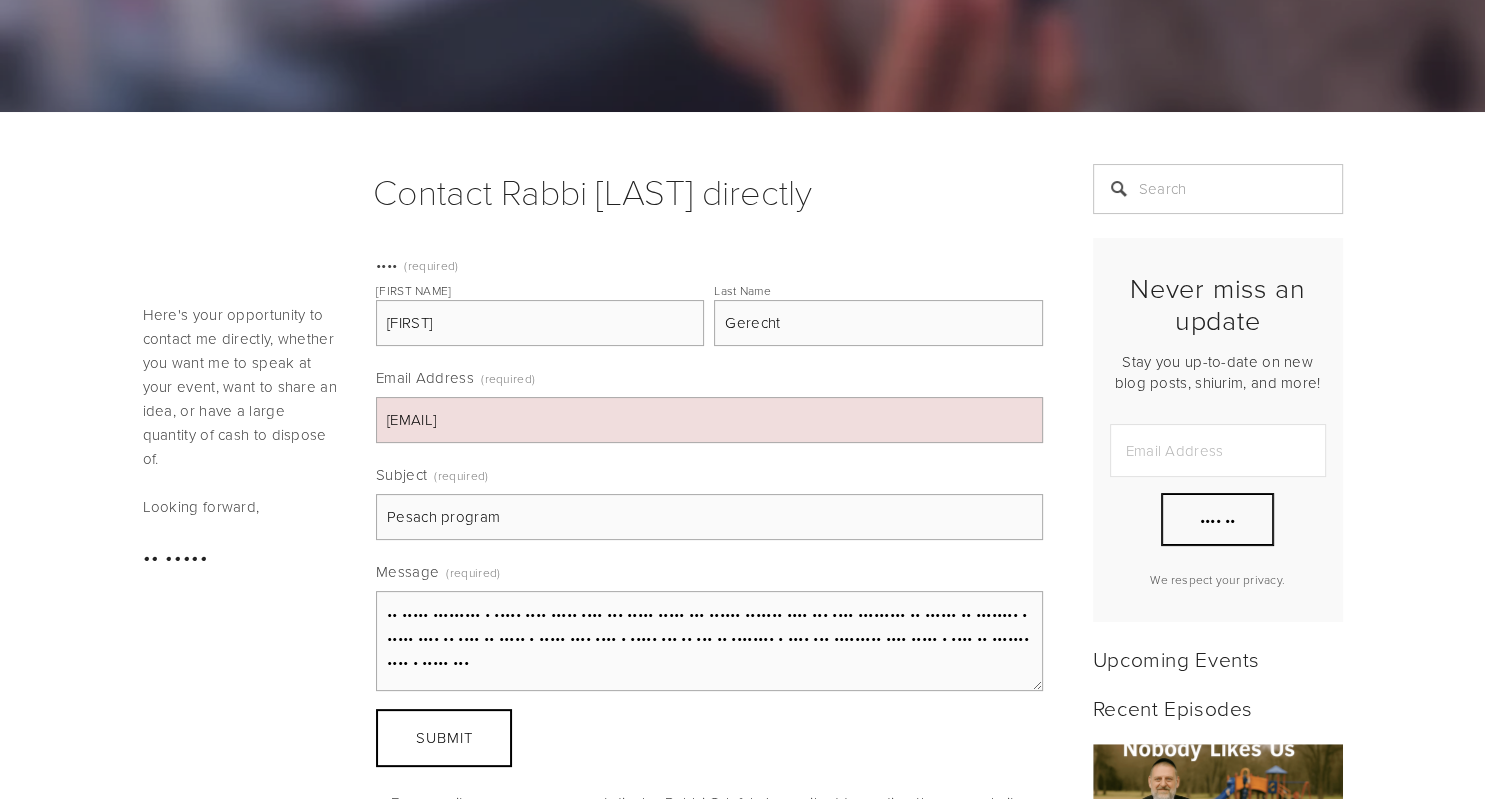 click on "•• ••••• ••••••••• • ••••• •••• ••••• •••• ••• ••••• ••••• ••• •••••• ••••••• •••• ••• •••• ••••••••• •• •••••• •• •••••••• • ••••• •••• •• •••• •• ••••• • ••••• •••• •••• • ••••• ••• •• ••• •• •••••••• • •••• ••• ••••••••• •••• ••••• • •••• •• ••••••• •••• • ••••• •••" at bounding box center (709, 641) 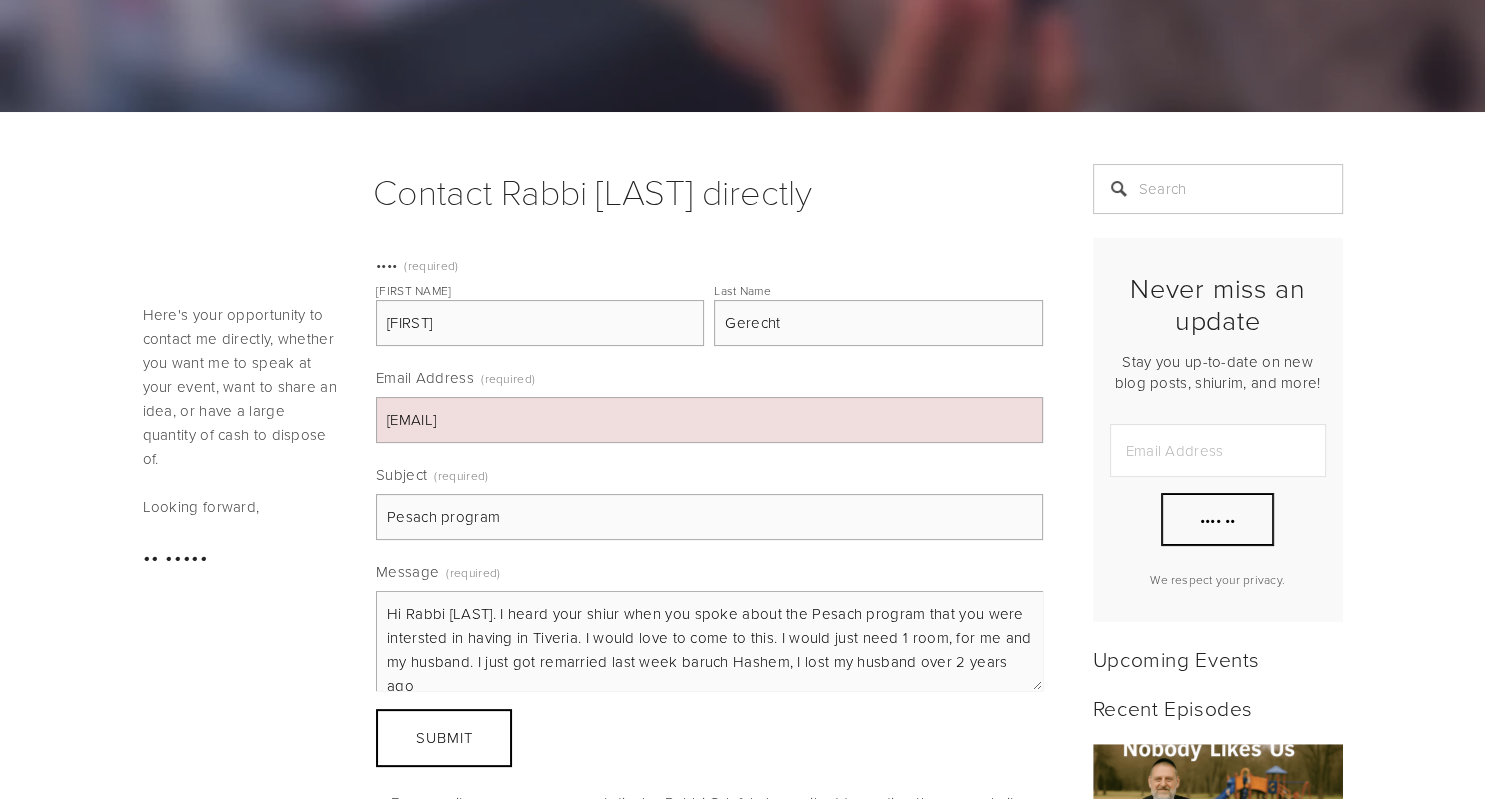 click on "Hi Rabbi [LAST]. I heard your shiur when you spoke about the Pesach program that you were intersted in having in Tiveria. I would love to come to this. I would just need 1 room, for me and my husband. I just got remarried last week baruch Hashem, I lost my husband over 2 years ago" at bounding box center (709, 641) 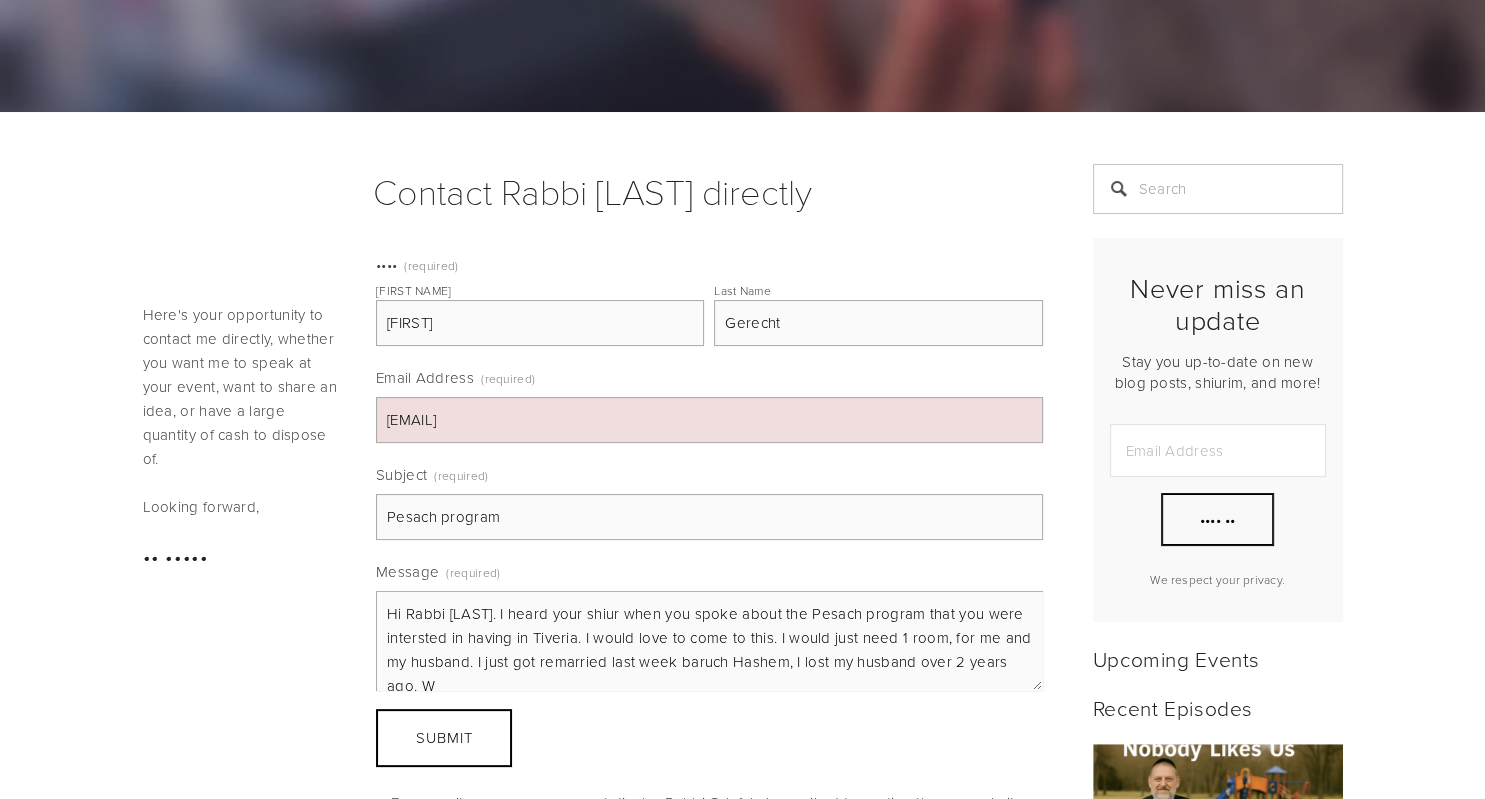 scroll, scrollTop: 6, scrollLeft: 0, axis: vertical 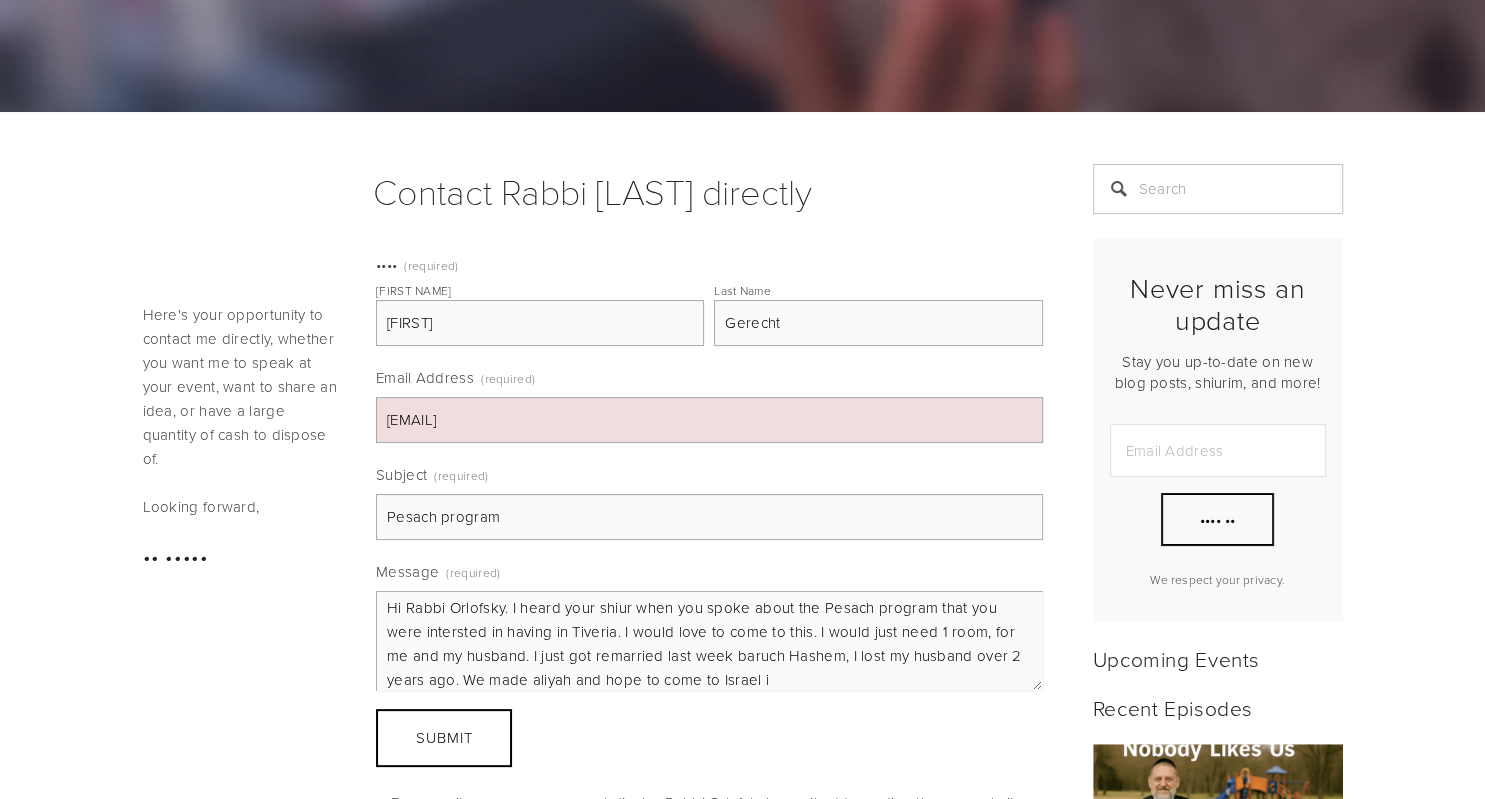 click on "•••••• •••• ••••••••••• •• ••••••• •• ••••••••• ••••••• ••• •••• •• •• ••••• •• •••• •••••• •••• •• ••••• •• ••••• •• •••• • ••••• •••••••• •• •••• •• ••••••• •••  ••••••• •••••••• •• •••••
•••• •••••••••• ••••• •••• •••••• •••• •••• ••••••• ••••• ••••••• •••••••••• •••••••••••••••••••••• ••••••• •••••••••• •••••• ••••••• ••••••• •••••••••• •• ••••• ••••••••• • ••••• •••• ••••• •••• ••• ••••• ••••• ••• •••••• ••••••• •••• ••• •••• ••••••••• •• •••••• •• •••••••• • ••••• •••• •• •••• •• ••••• • ••••• •••• •••• • ••••• ••• •• ••• •• •••••••• • •••• ••• ••••••••• •••• •••• •••••• ••••••• • •••• •• ••••••• •••• • ••••• •••• •• •••• •••••• ••• •••• •• •••• •• •••••• • •••••• ••••••
••• •••••••• •••••••• •• •••••• ••••••• ••••• •••••••••• ••••• ••••••• •••••••• •• • •••••••• •••••• ••• ••• •••• ••••••••" at bounding box center (593, 546) 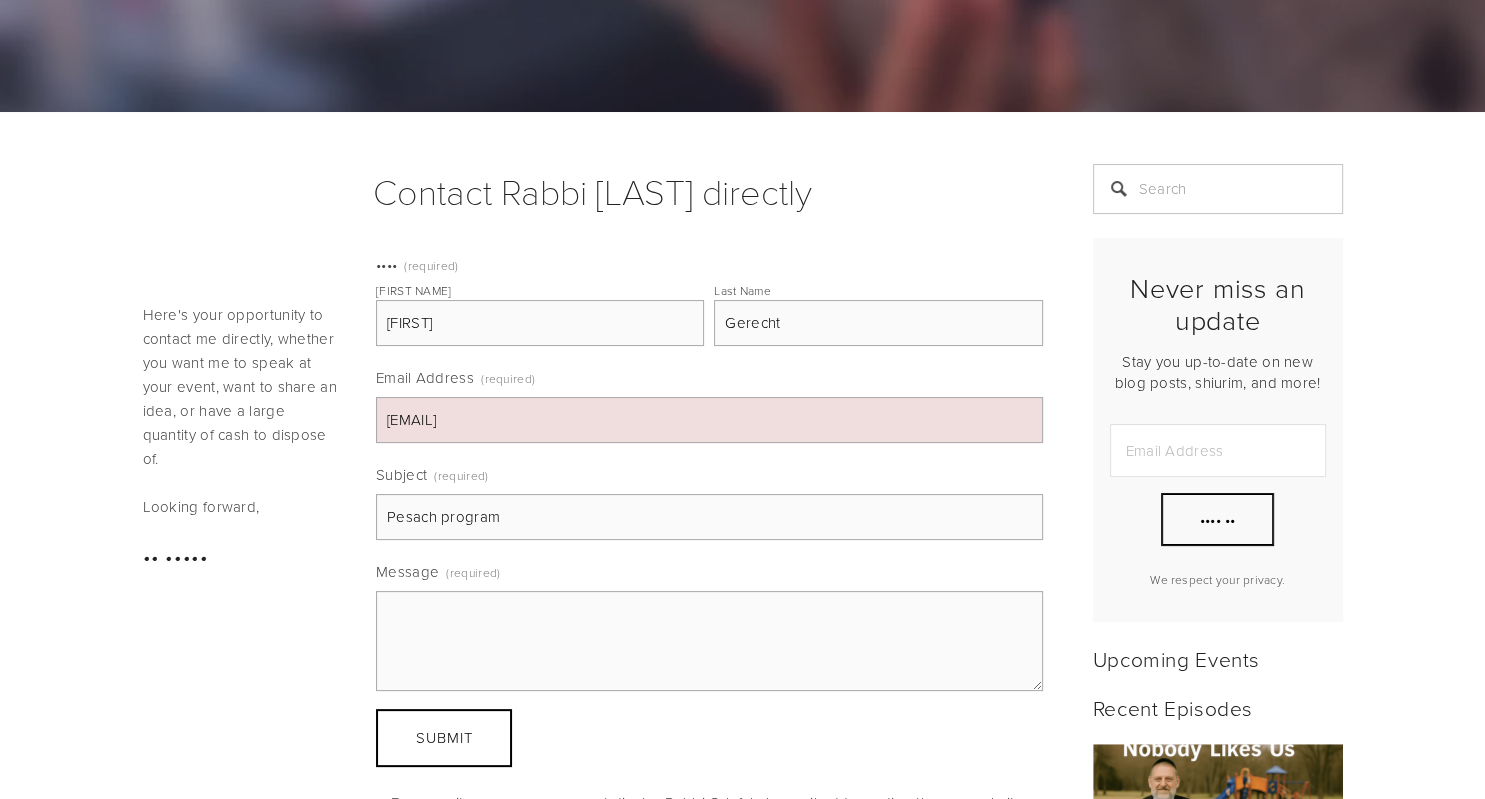 scroll, scrollTop: 0, scrollLeft: 0, axis: both 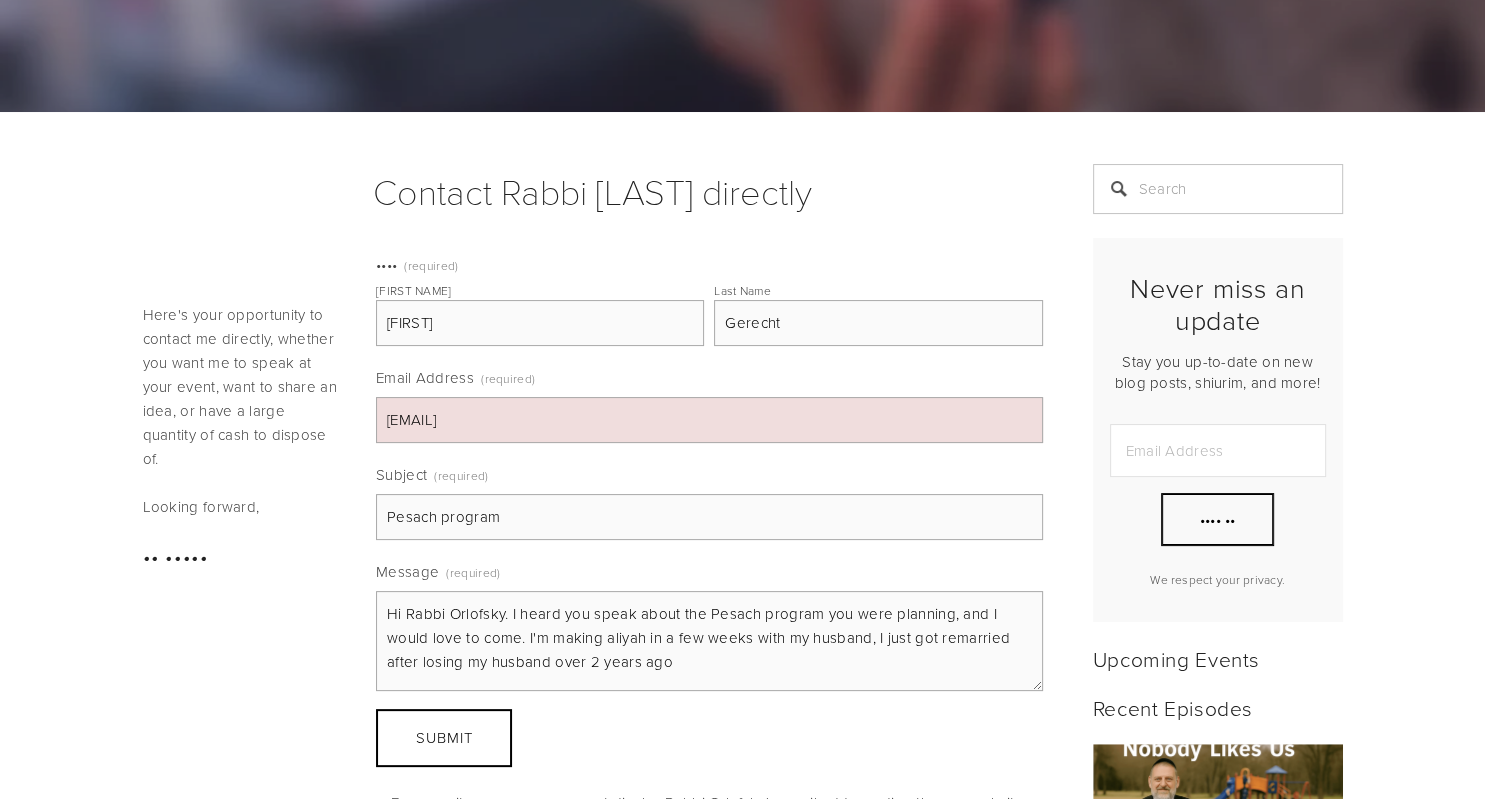 click on "Hi Rabbi Orlofsky. I heard you speak about the Pesach program you were planning, and I would love to come. I'm making aliyah in a few weeks with my husband, I just got remarried after losing my husband over 2 years ago" at bounding box center [709, 641] 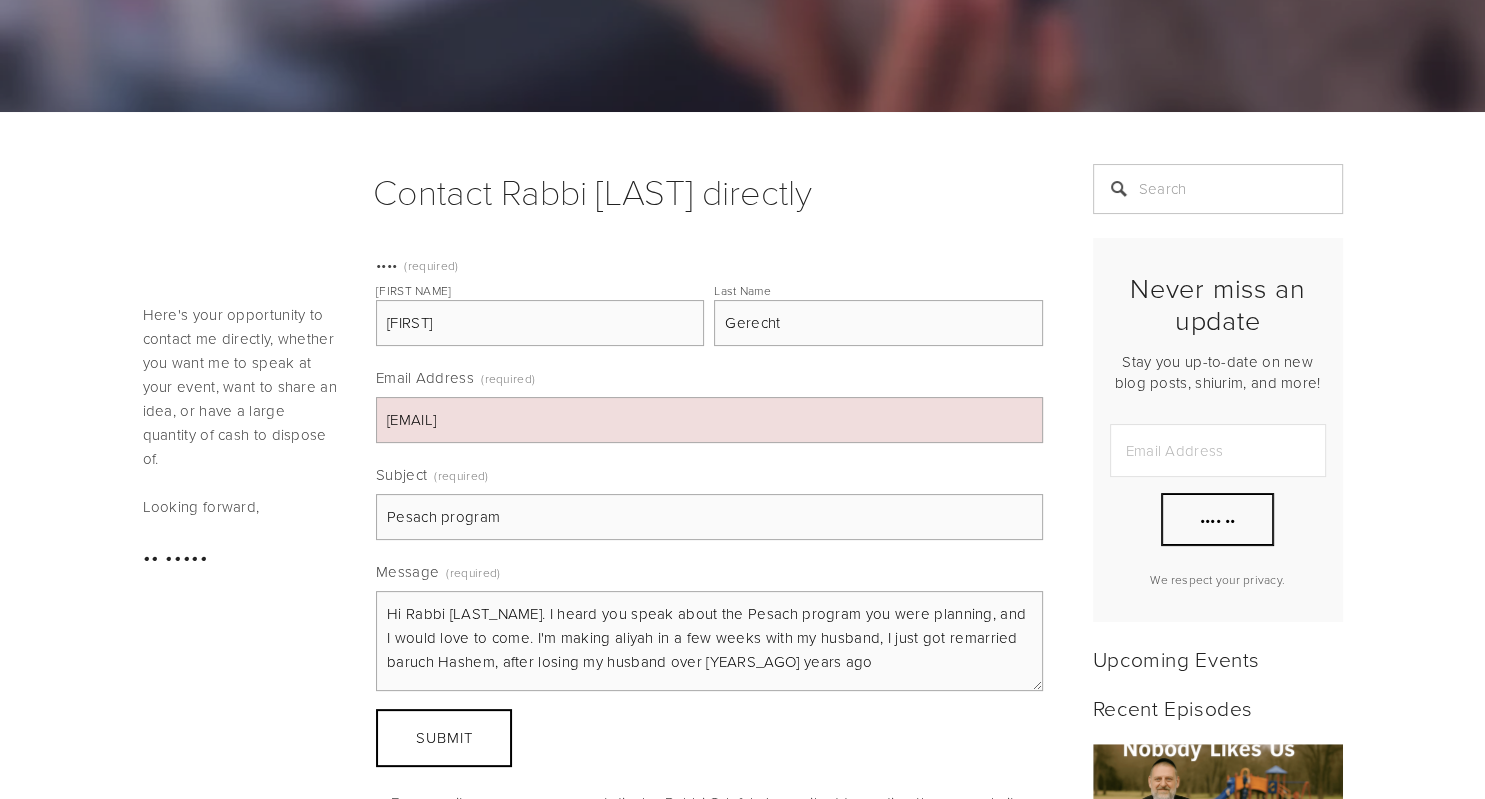 click on "Hi Rabbi [LAST_NAME]. I heard you speak about the Pesach program you were planning, and I would love to come. I'm making aliyah in a few weeks with my husband, I just got remarried baruch Hashem, after losing my husband over [YEARS_AGO] years ago" at bounding box center (709, 641) 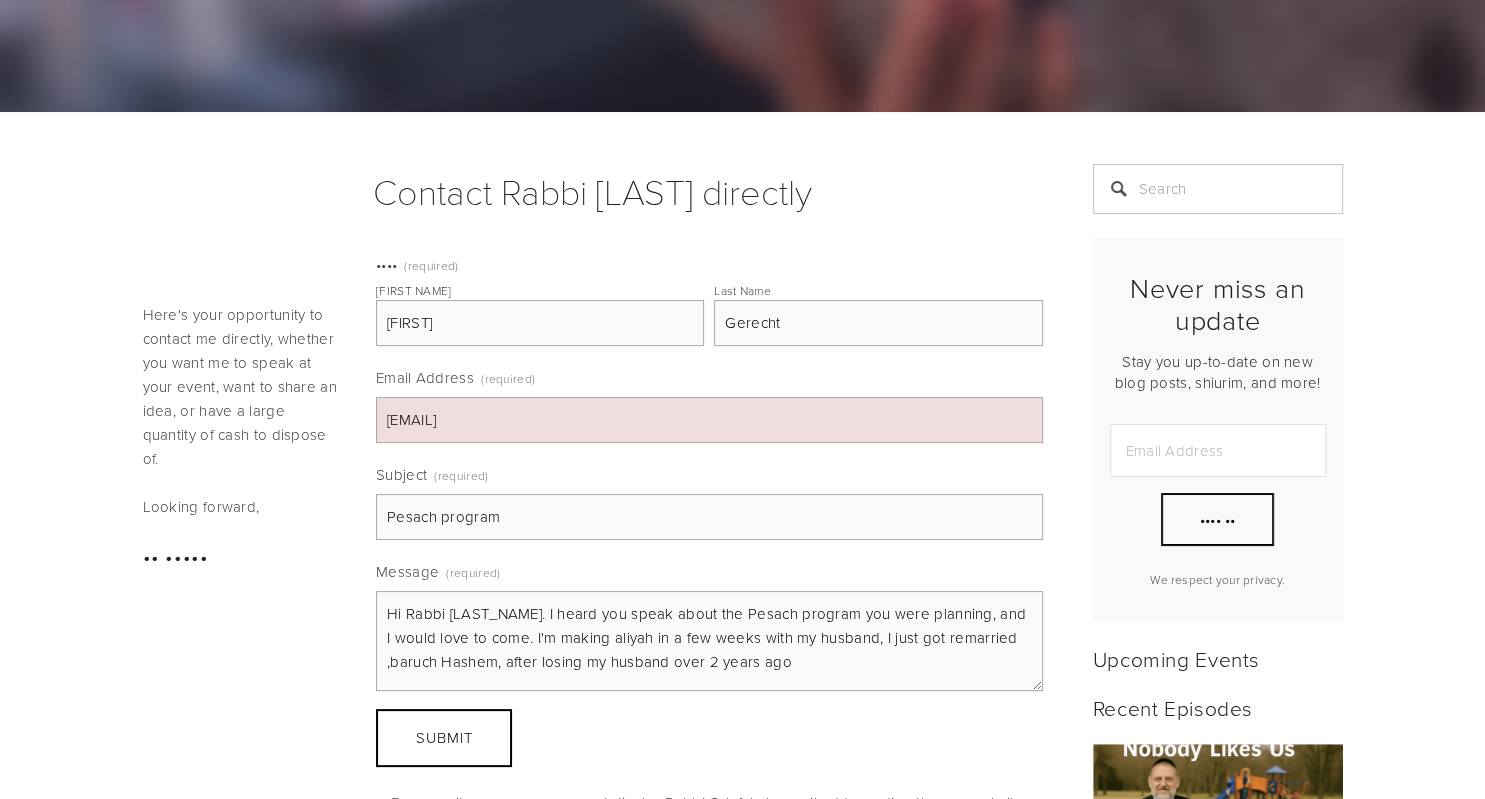 click on "Hi Rabbi [LAST_NAME]. I heard you speak about the Pesach program you were planning, and I would love to come. I'm making aliyah in a few weeks with my husband, I just got remarried baruch Hashem, after losing my husband over [YEARS_AGO] years ago" at bounding box center [709, 641] 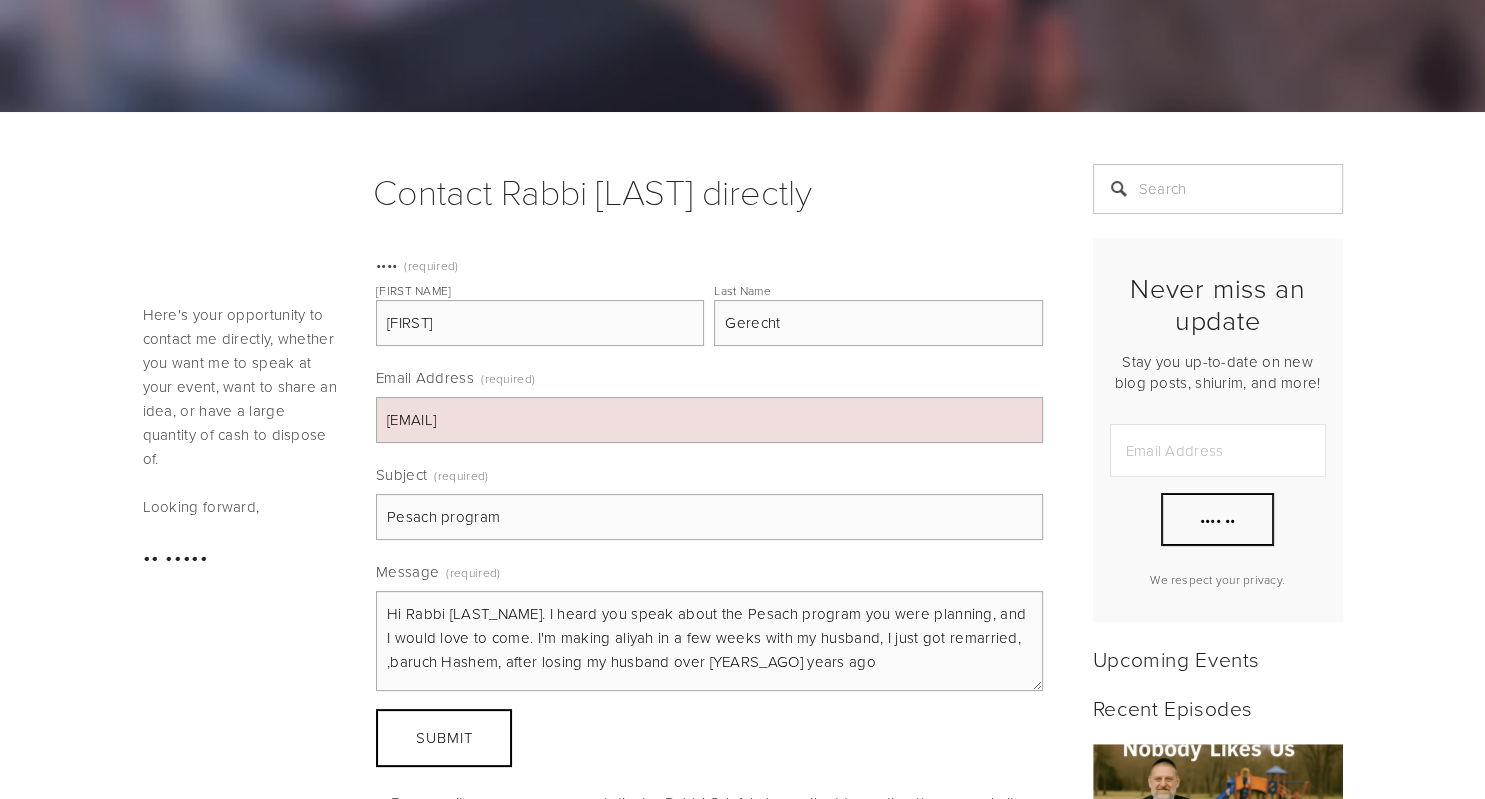 click on "Hi Rabbi [LAST_NAME]. I heard you speak about the Pesach program you were planning, and I would love to come. I'm making aliyah in a few weeks with my husband, I just got remarried, ,baruch Hashem, after losing my husband over [YEARS_AGO] years ago" at bounding box center [709, 641] 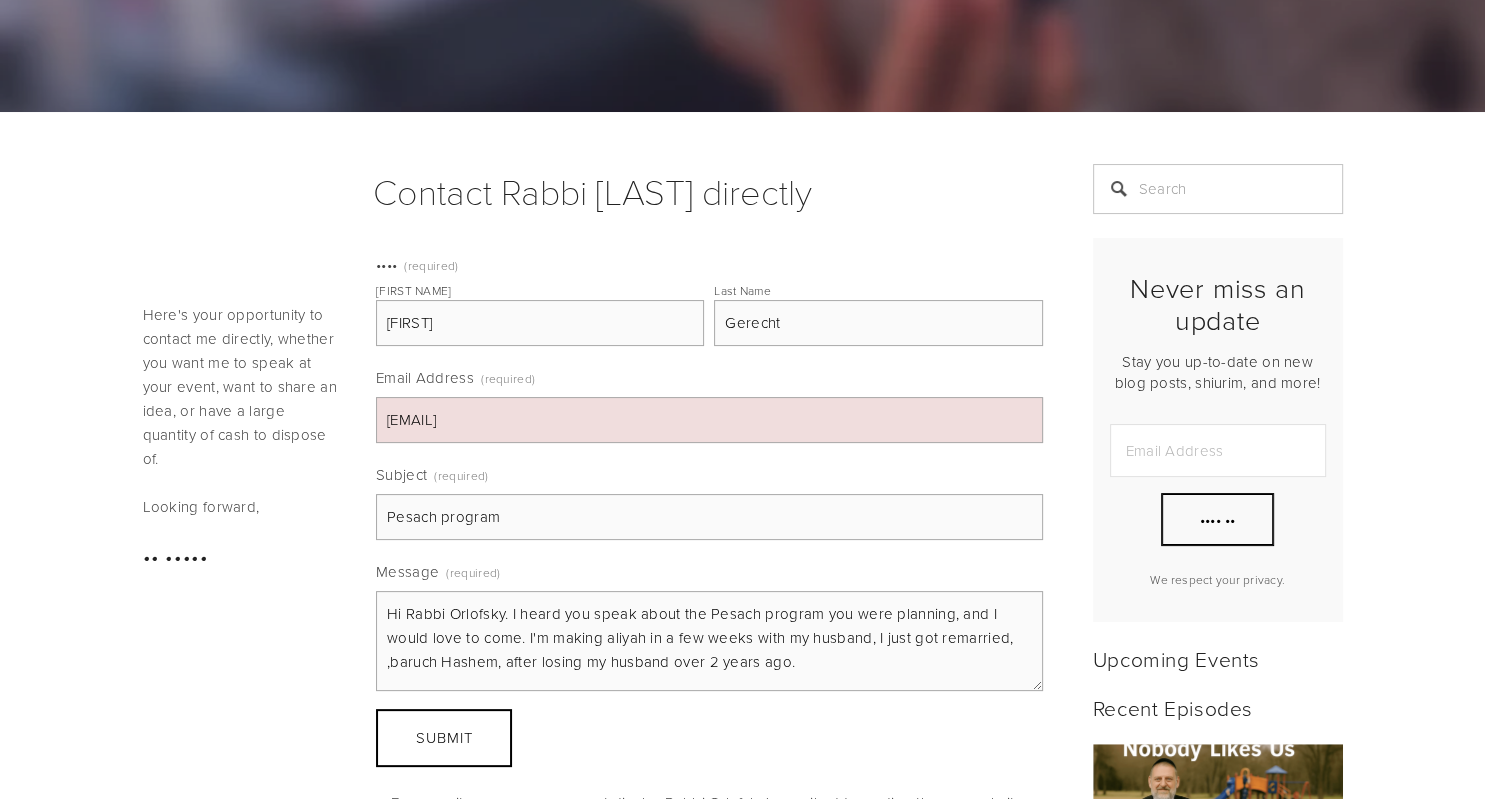 click on "Pesach program" at bounding box center (709, 517) 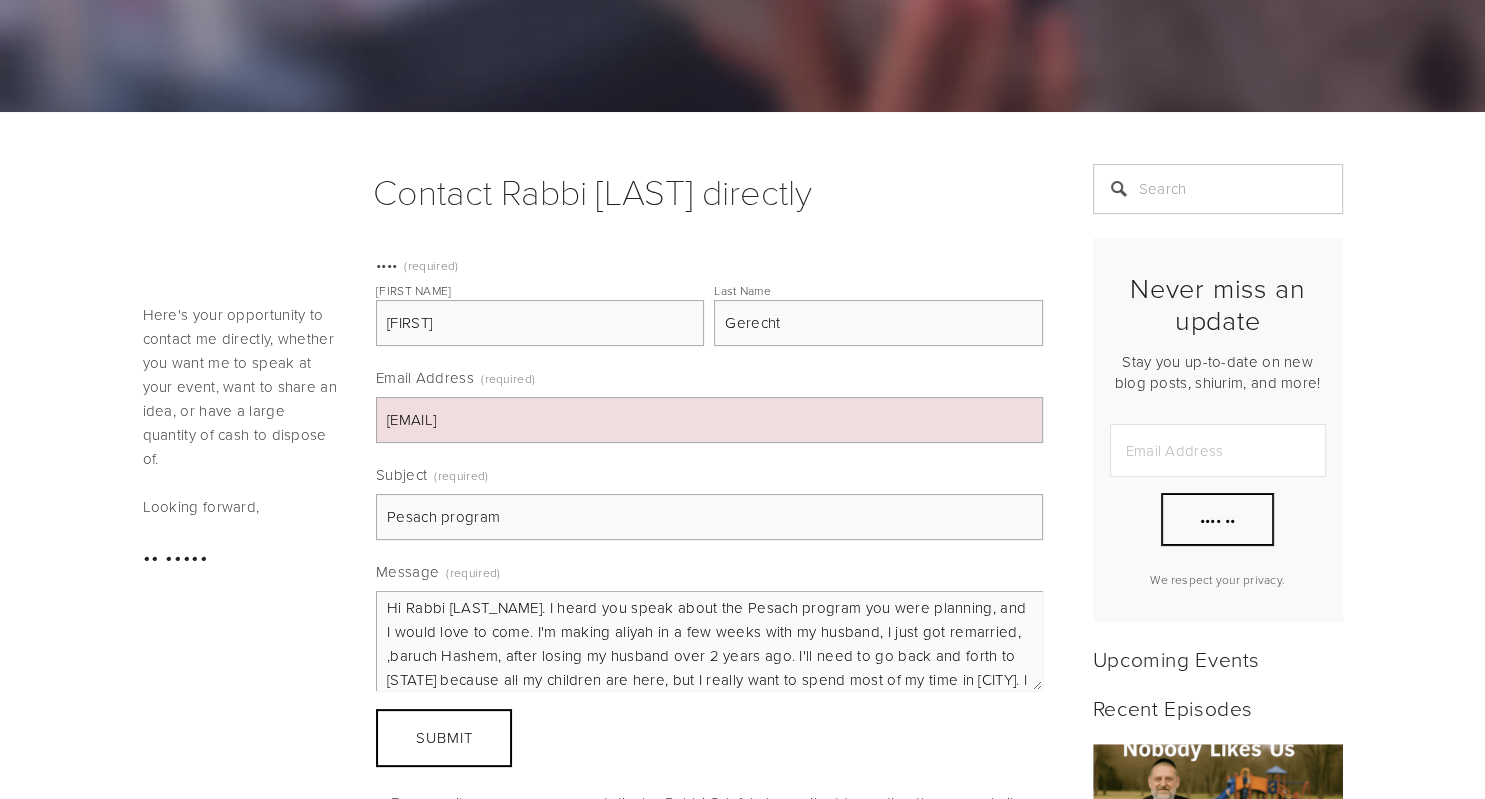 scroll, scrollTop: 30, scrollLeft: 0, axis: vertical 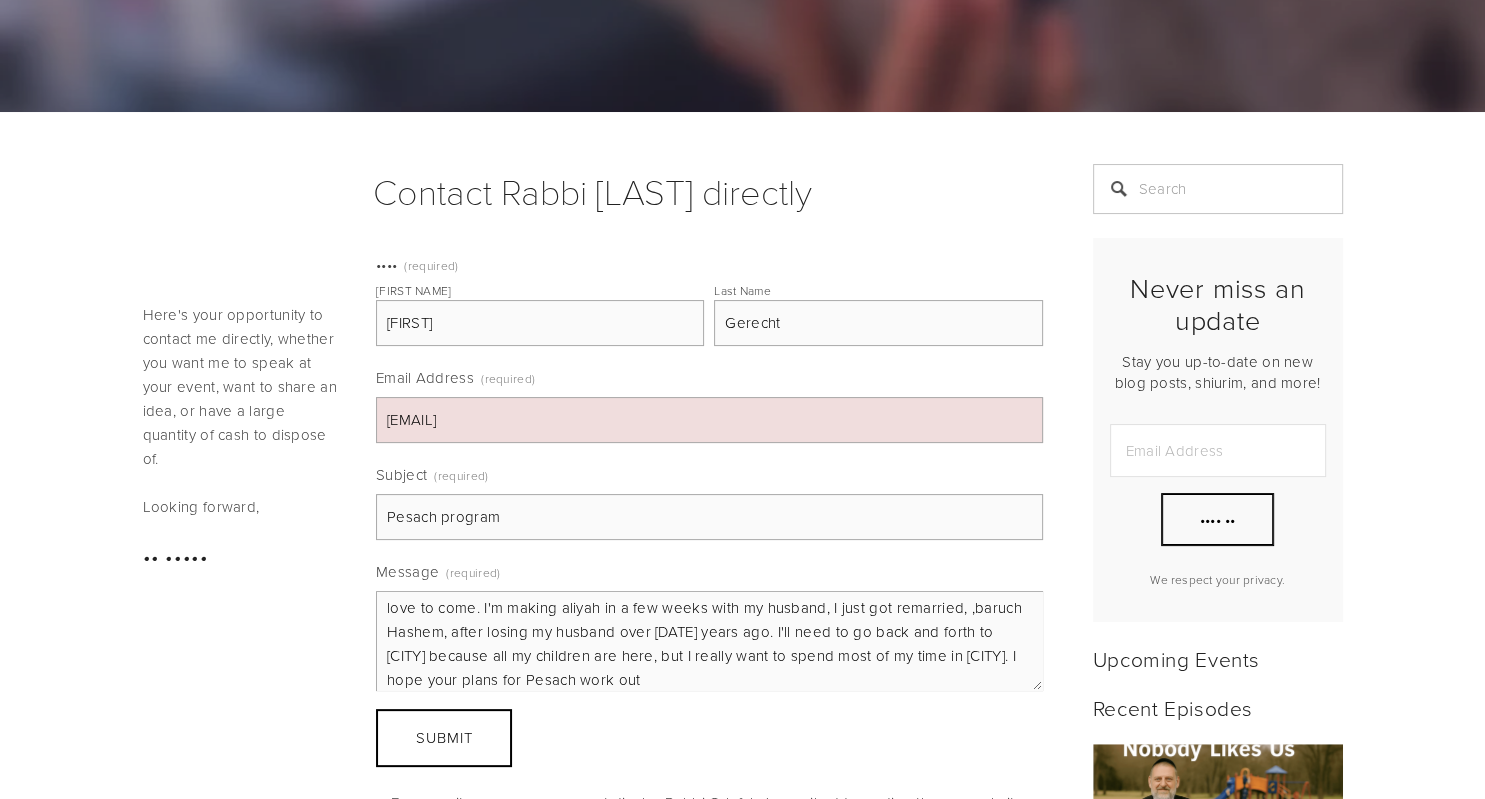 click on "Contact Rabbi Orlofsky directly
Here's your opportunity to contact me directly, whether you want me to speak at your event, want to share an idea, or have a large quantity of cash to dispose of.  Looking forward, R' Dovid
Name (required) First Name [FIRST] Last Name [LAST] Email Address (required) MOMMAGERECHT@example.com Subject (required) Pesach program Message (required)  Hi Rabbi Orlofsky. I heard you speak about the Pesach program you were planning, and I would love to come. I'm making aliyah in a few weeks with my husband, I just got remarried, ,baruch Hashem, after losing my husband over 2 years ago. I'll need to go back and forth to [STATE] because all my children are here, but I really want to spend most of my time in [CITY]. I hope your plans for Pesach work out Submit Submit" at bounding box center (742, 1584) 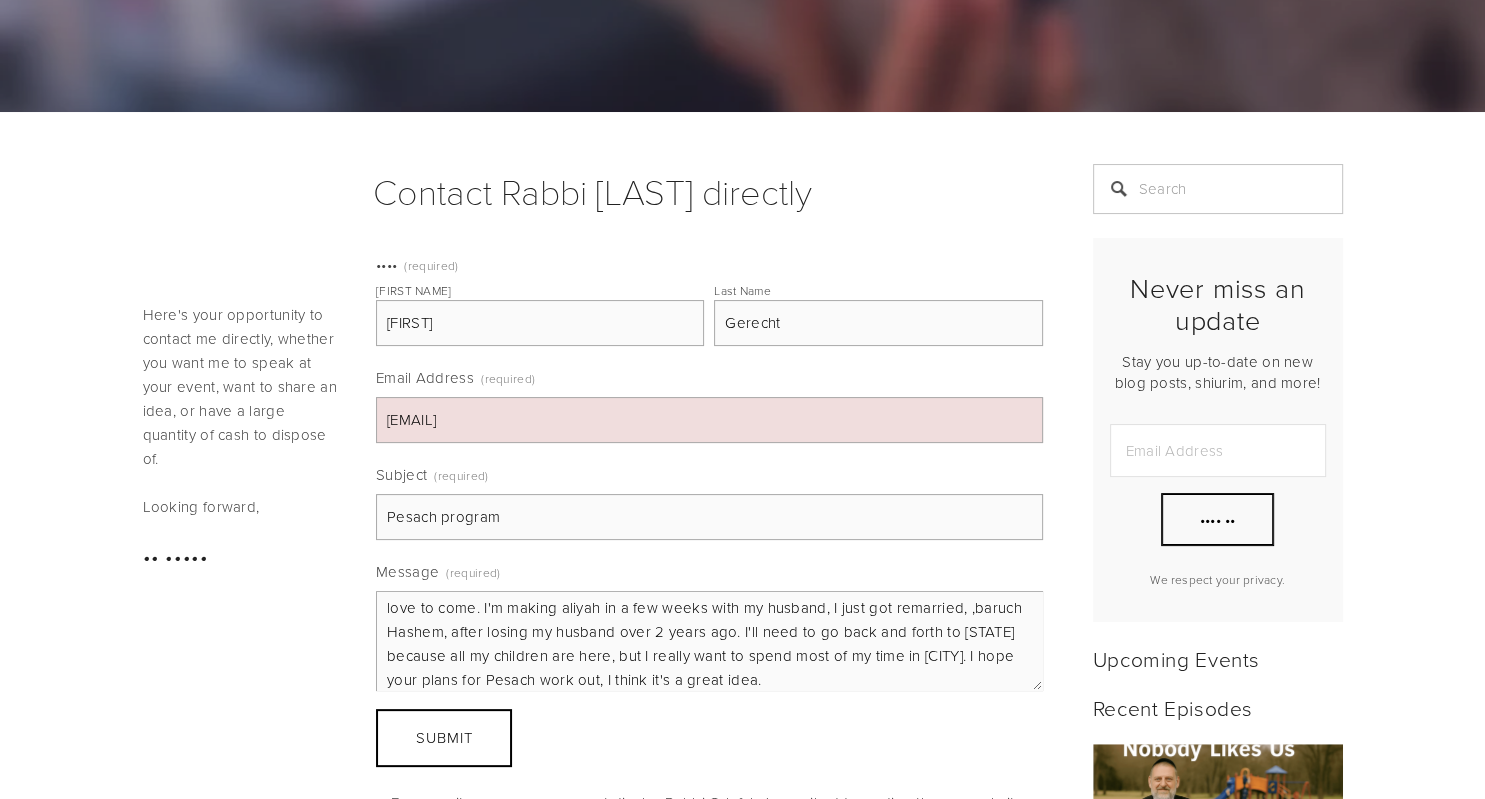 click on "Submit Submit" at bounding box center [709, 738] 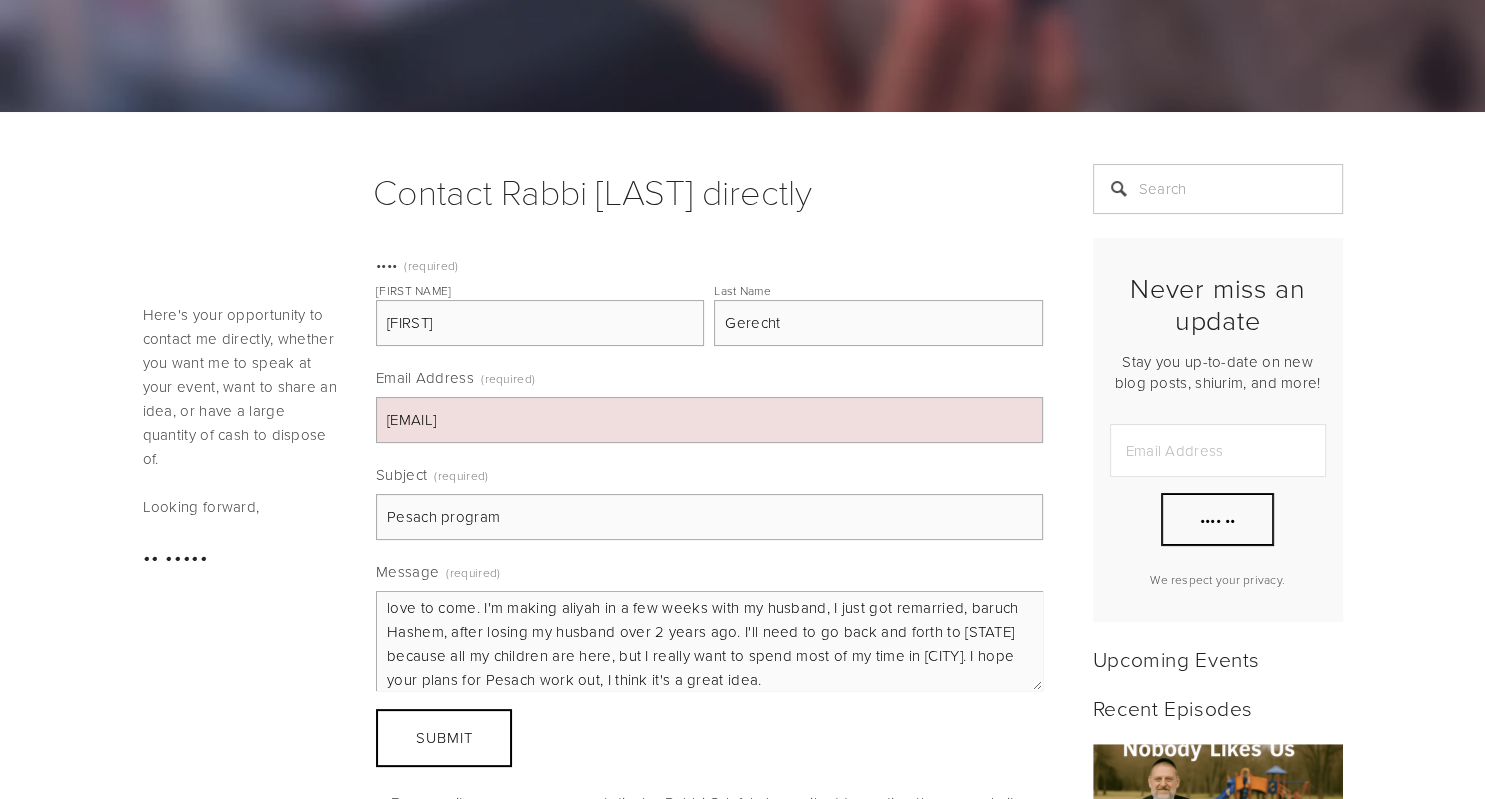 click on "Here's your opportunity to contact me directly, whether you want me to speak at your event, want to share an idea, or have a large quantity of cash to dispose of.  Looking forward, R' Dovid
Name (required) First Name [FIRST] Last Name [LAST] Email Address (required) [EMAIL] Subject (required) Pesach program Message (required)  Hi Rabbi Orlofsky. I heard you speak about the Pesach program you were planning, and I would love to come. I'm making aliyah in a few weeks with my husband, I just got remarried, baruch Hashem, after losing my husband over 2 years ago. I'll need to go back and forth to [STATE] because all my children are here, but I really want to spend most of my time in Yerushalayim. I hope your plans for Pesach work out, I think it's a great idea.  Submit Submit
For security reasons, we cannot display Rabbi Orlofsky's email address directly on a website. Please use the form instead." at bounding box center (593, 546) 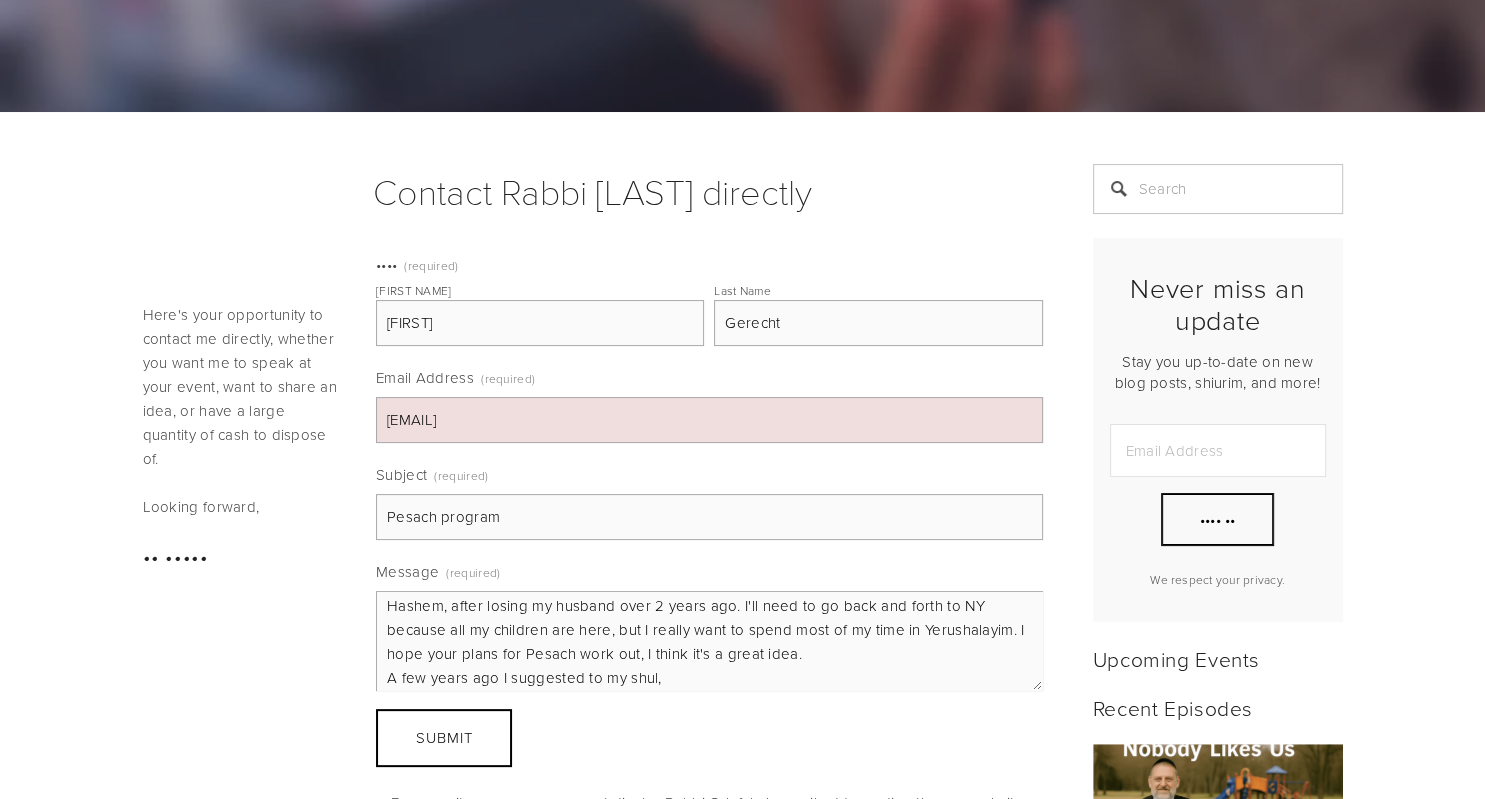 click on "Hi Rabbi [LAST]. I heard you speak about the Pesach program you were planning, and I would love to come. I'm making aliyah in a few weeks with my husband, I just got remarried, baruch Hashem, after losing my husband over 2 years ago. I'll need to go back and forth to [STATE] because all my children are here, but I really want to spend most of my time in [CITY]. I hope your plans for Pesach work out, I think it's a great idea.
A few years ago I suggested to my shul" at bounding box center (709, 641) 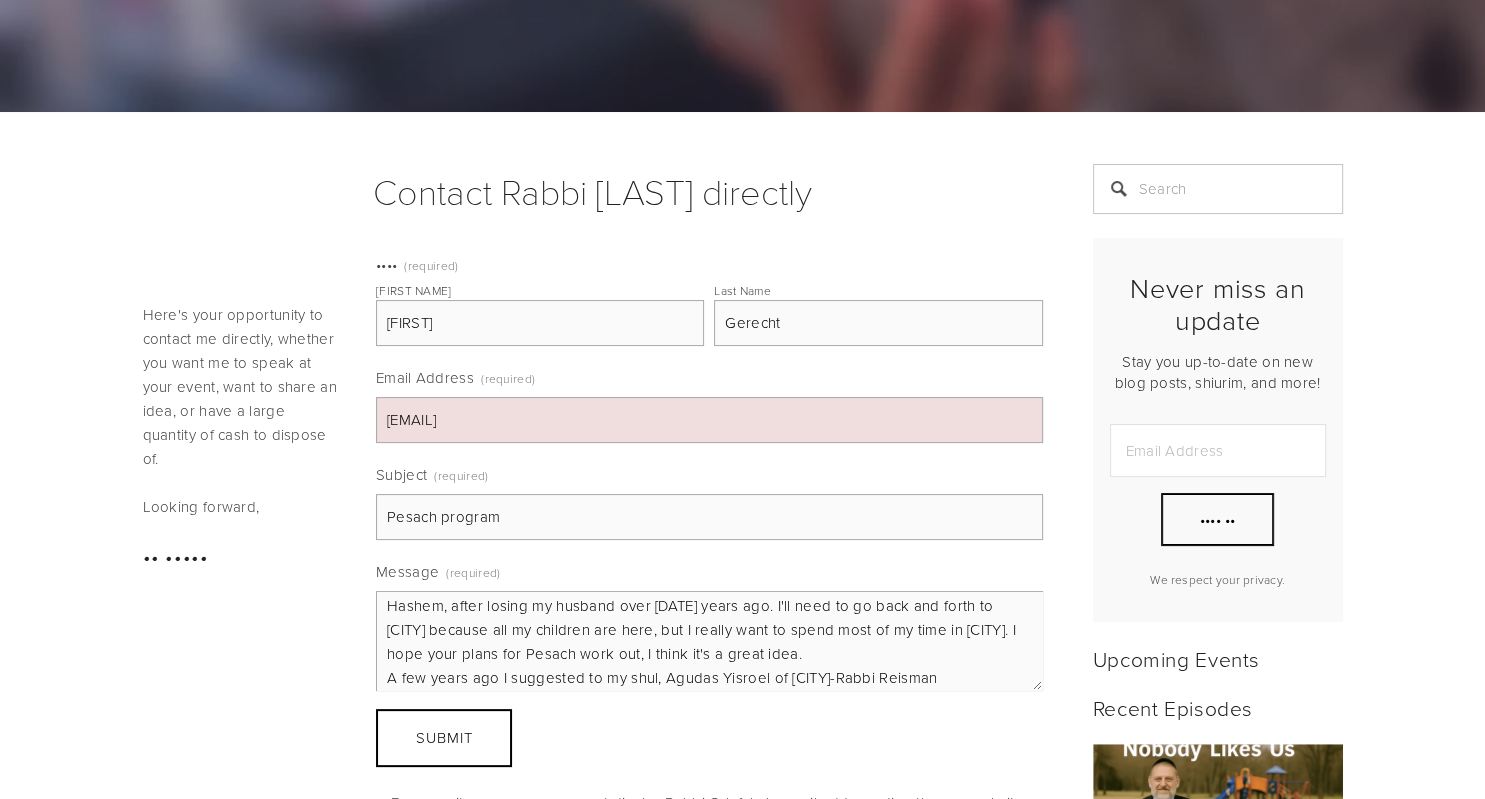 click on "Submit Submit" at bounding box center [709, 738] 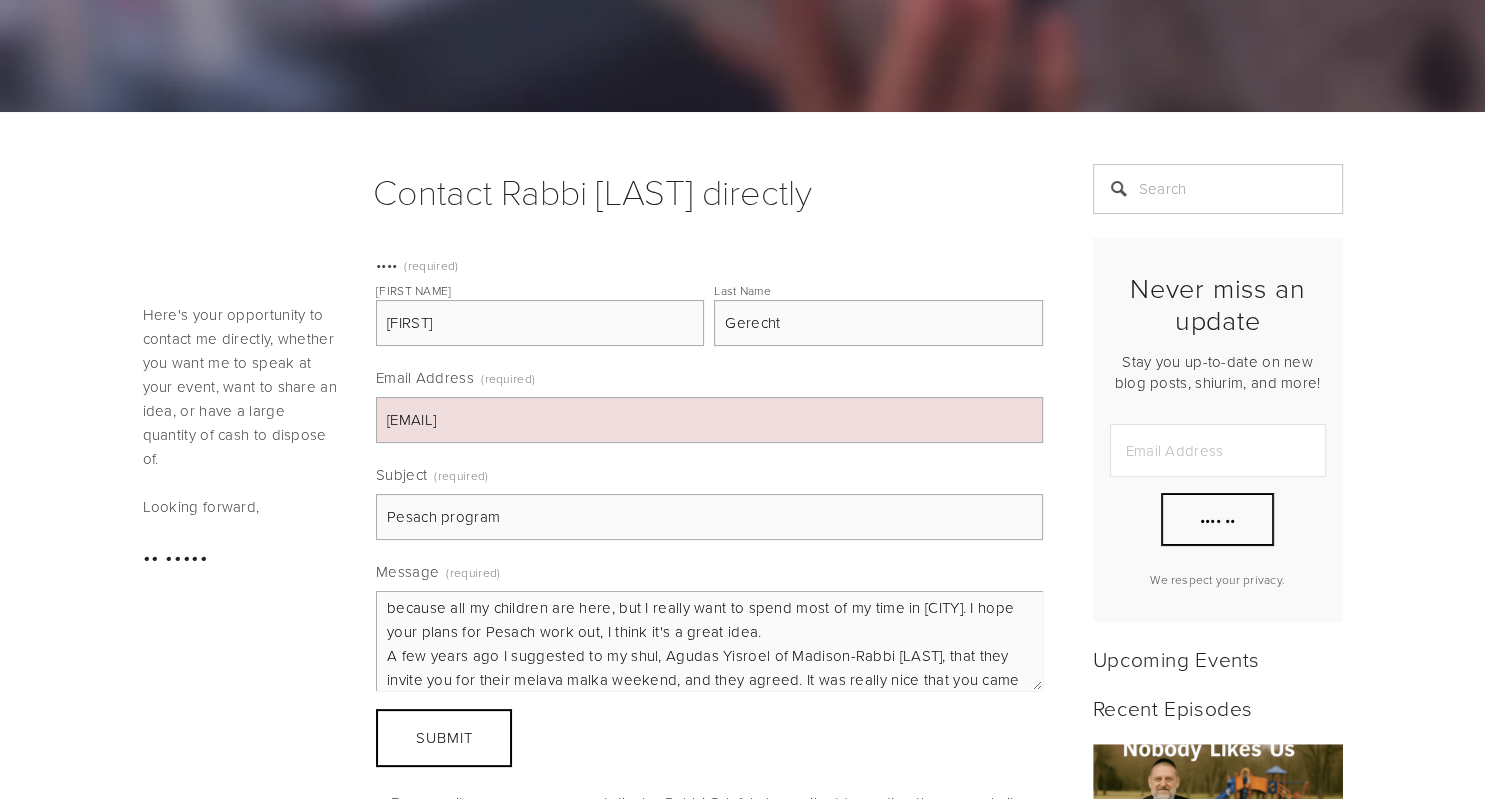 scroll, scrollTop: 102, scrollLeft: 0, axis: vertical 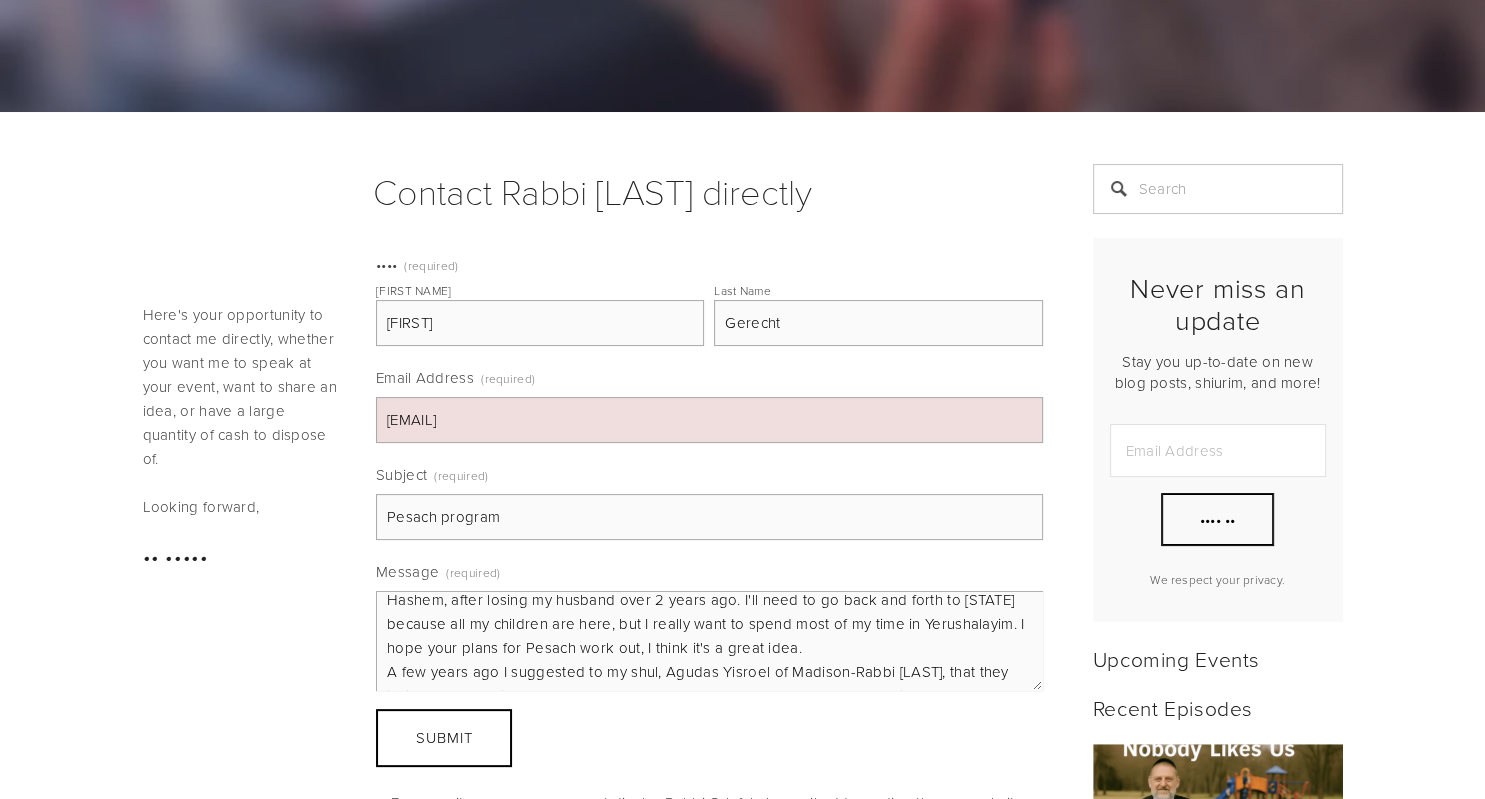 click on "Hi Rabbi [LAST]. I heard you speak about the Pesach program you were planning, and I would love to come. I'm making aliyah in a few weeks with my husband, I just got remarried, baruch Hashem, after losing my husband over 2 years ago. I'll need to go back and forth to [STATE] because all my children are here, but I really want to spend most of my time in Yerushalayim. I hope your plans for Pesach work out, I think it's a great idea.
A few years ago I suggested to my shul, Agudas Yisroel of Madison-Rabbi [LAST], that they invite you for their melava malka weekend, and they agreed. It was really nice that you came there. We all enjoyed it." at bounding box center [709, 641] 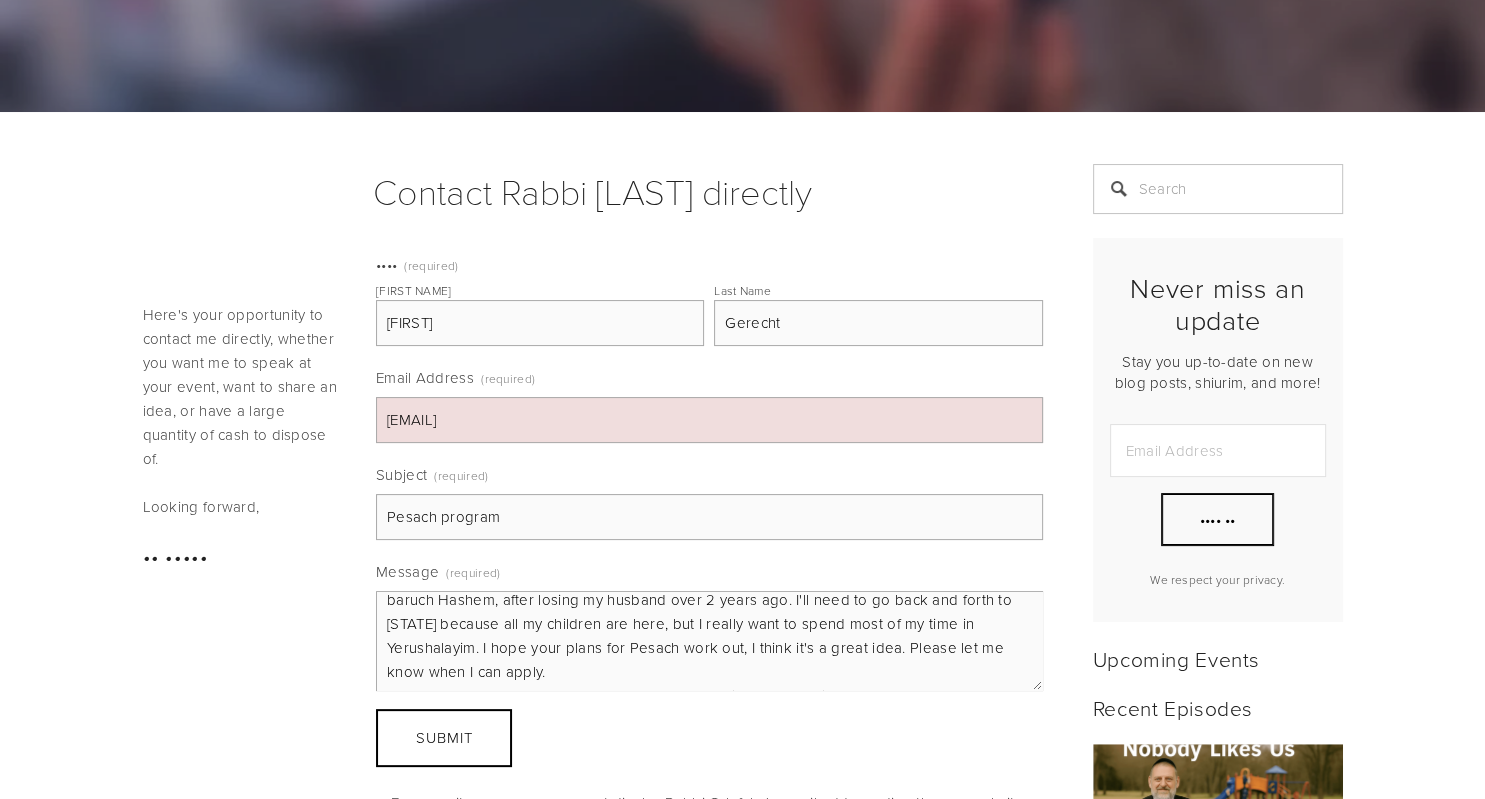 scroll, scrollTop: 125, scrollLeft: 0, axis: vertical 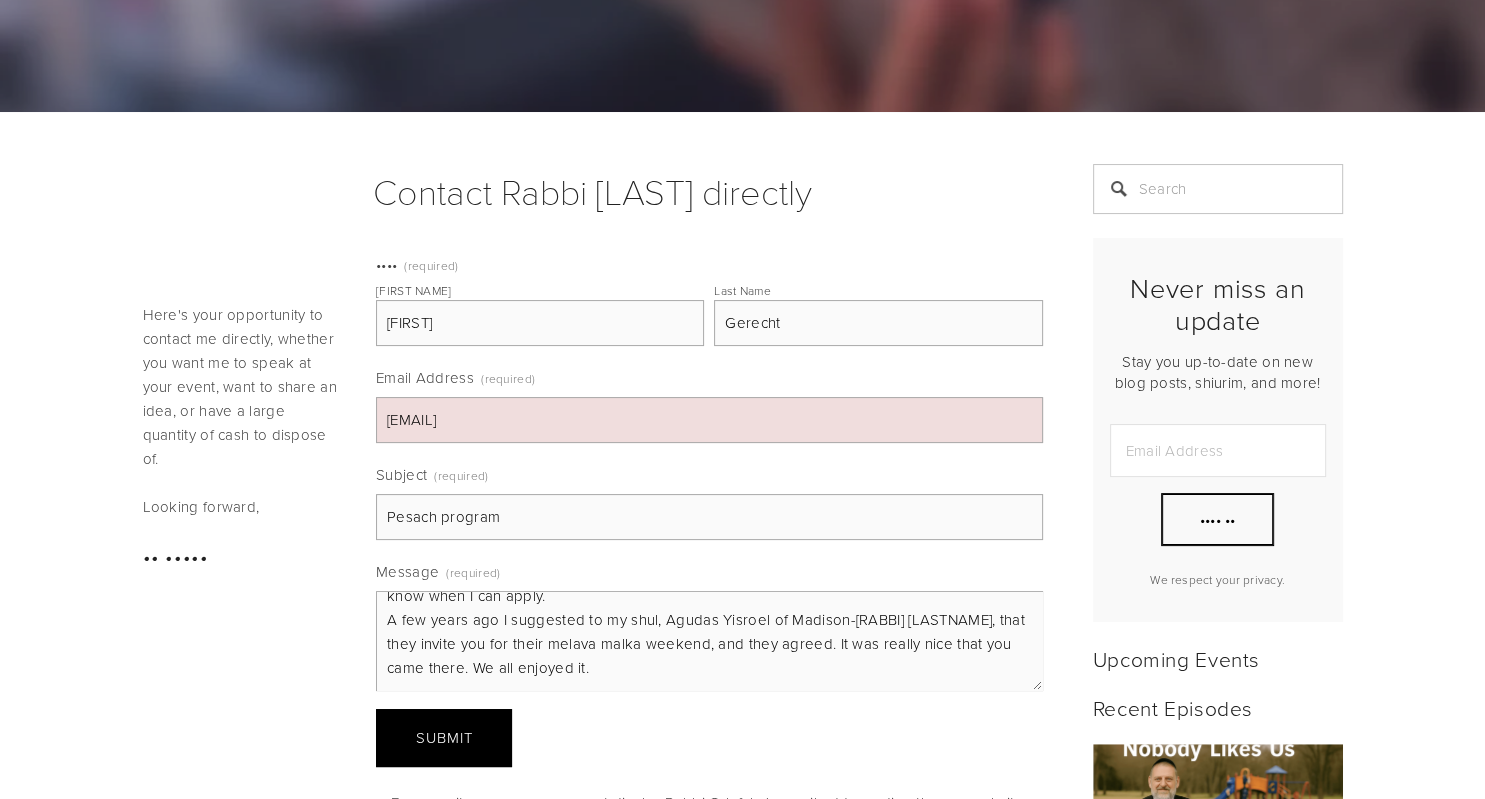 type on "Hi Rabbi Orlofsky. I heard you speak about the Pesach program you were planning, and I would love to come. I'm making aliyah in a few weeks with my husband, I just got remarried, baruch Hashem, after losing my husband over 2 years ago. I'll need to go back and forth to [STATE] because all my children are here, but I really want to spend most of my time in Yerushalayim. I hope your plans for Pesach work out, I think it's a great idea. Please let me know when I can apply.
A few years ago I suggested to my shul, Agudas Yisroel of Madison-[RABBI] [LASTNAME], that they invite you for their melava malka weekend, and they agreed. It was really nice that you came there. We all enjoyed it." 